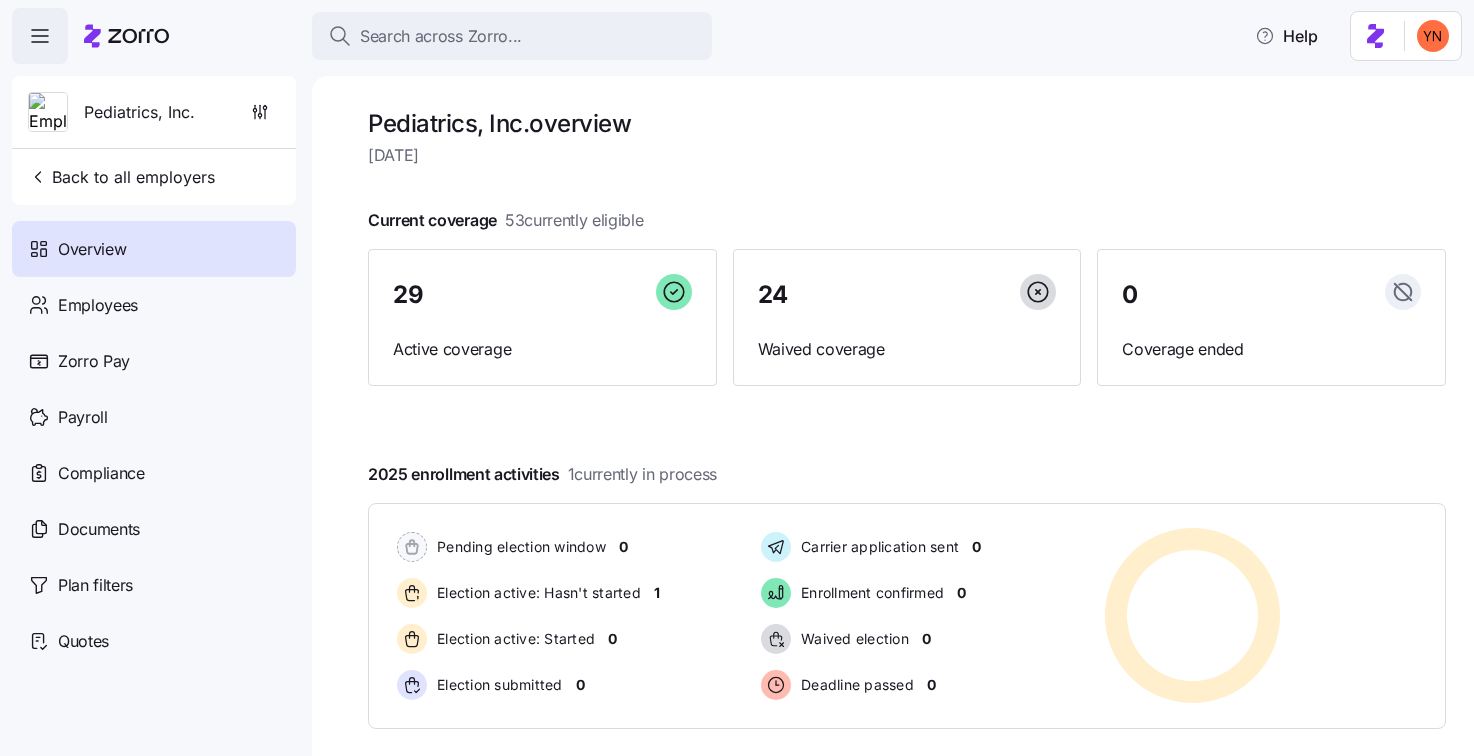 scroll, scrollTop: 0, scrollLeft: 0, axis: both 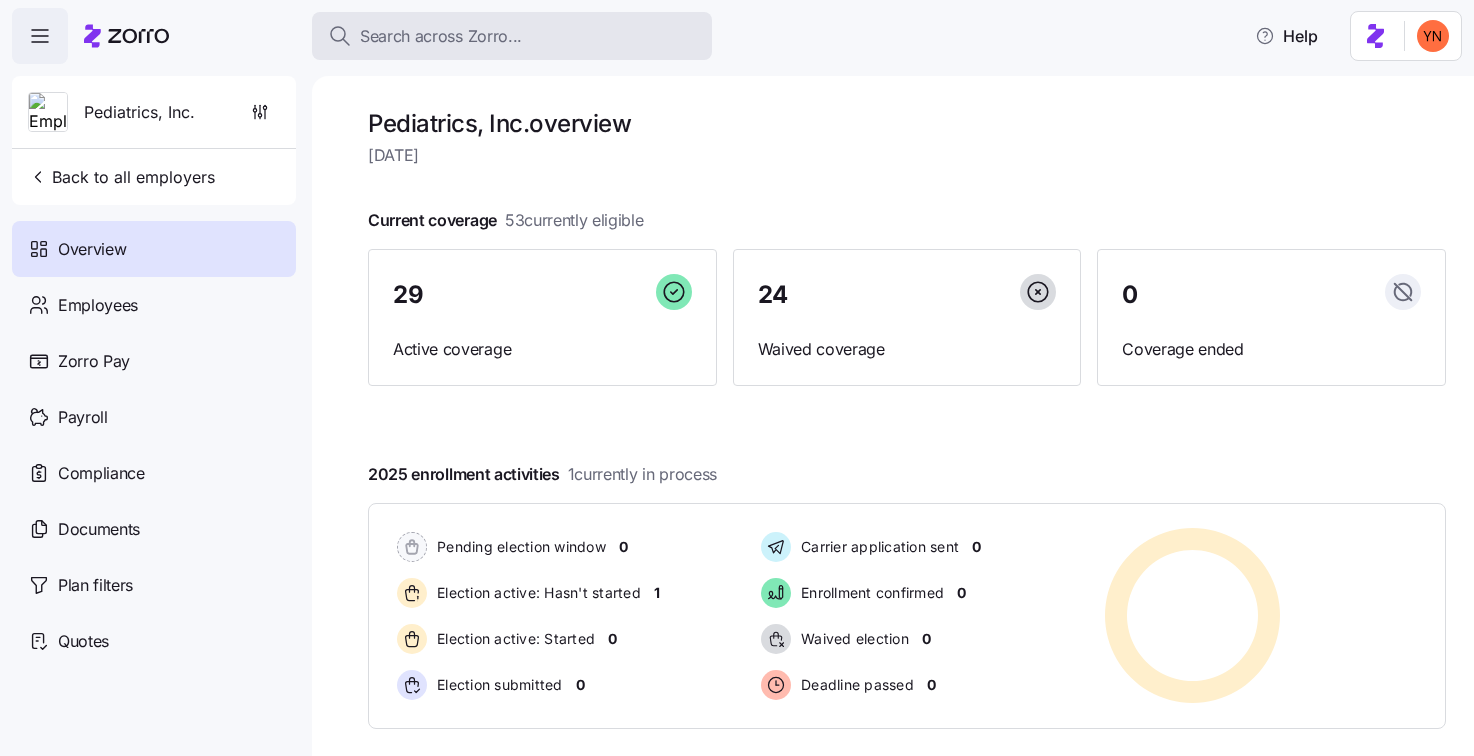 click on "Search across Zorro..." at bounding box center (441, 36) 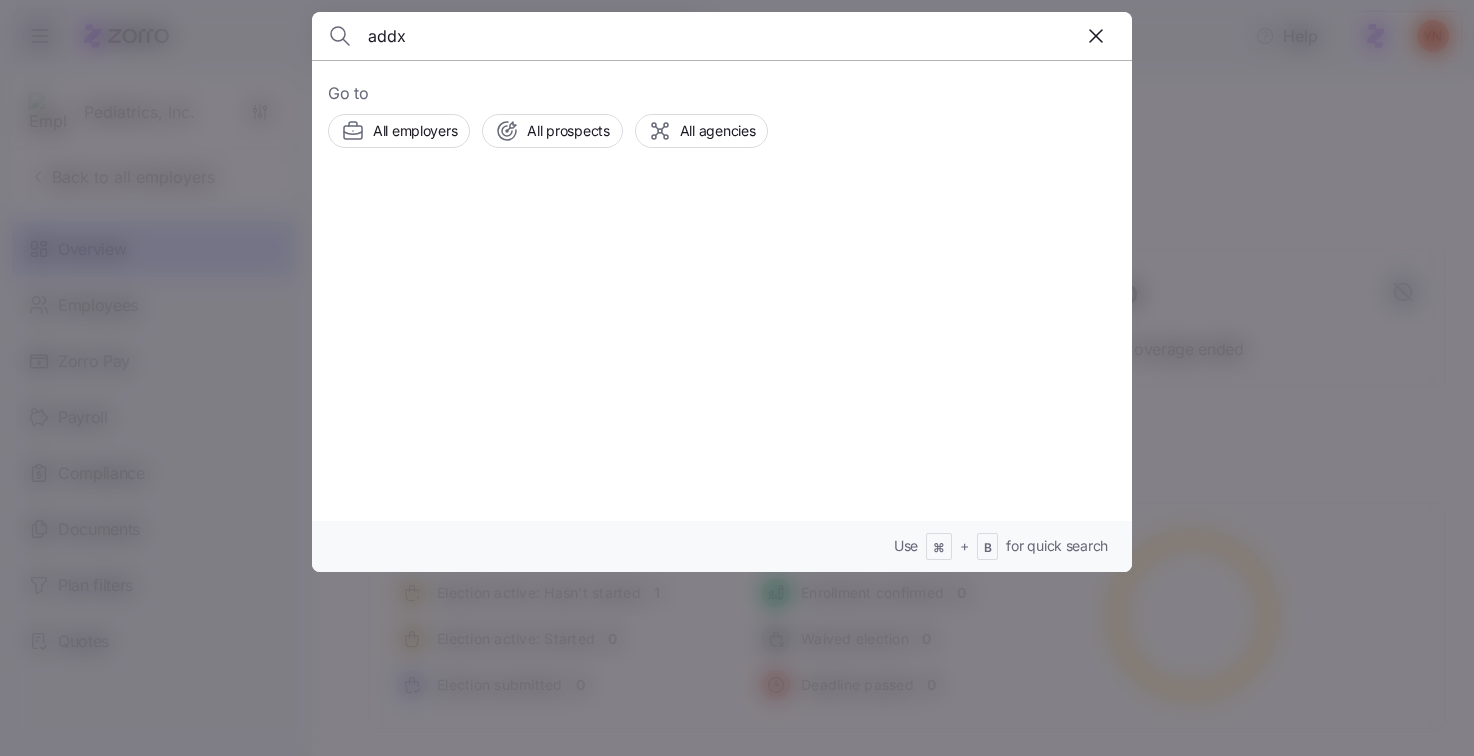 type on "addx" 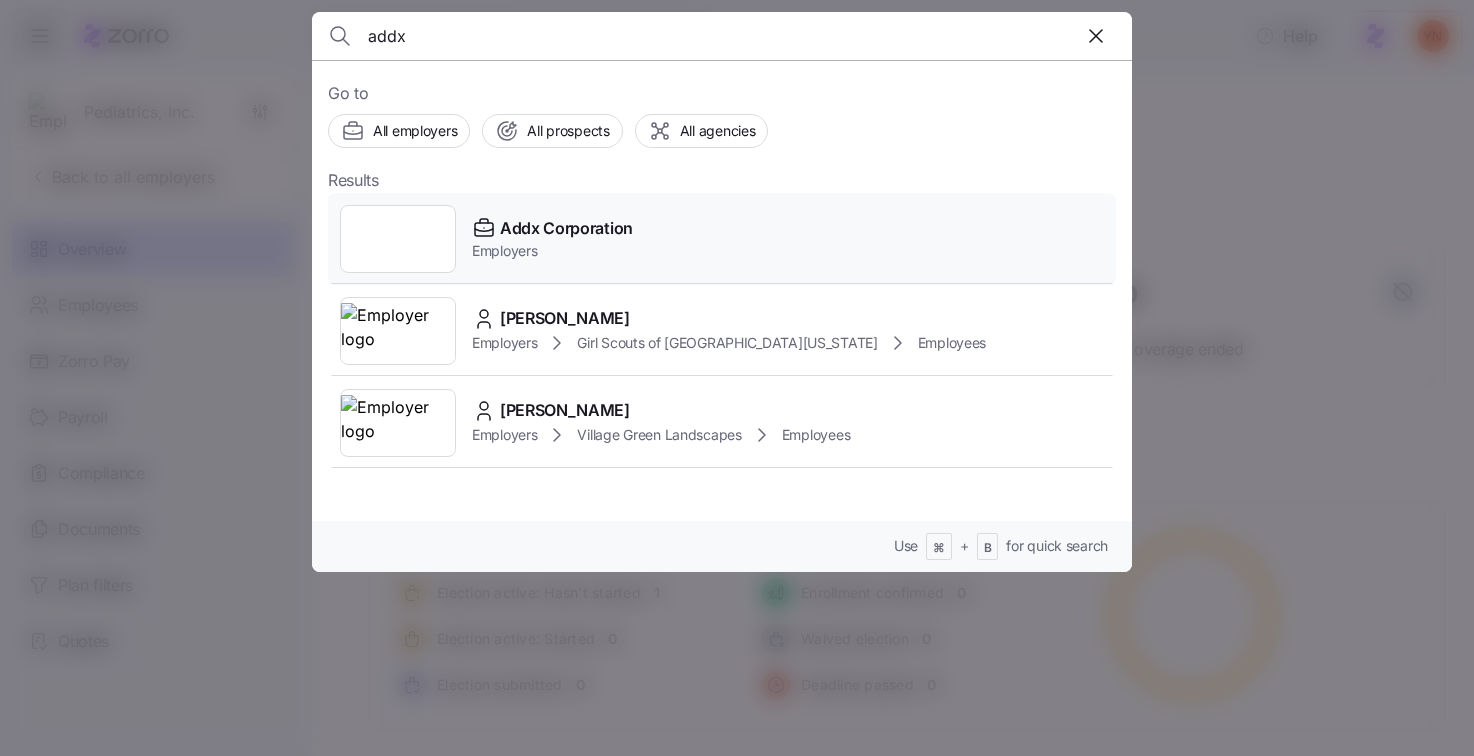 click on "Addx Corporation Employers" at bounding box center [722, 239] 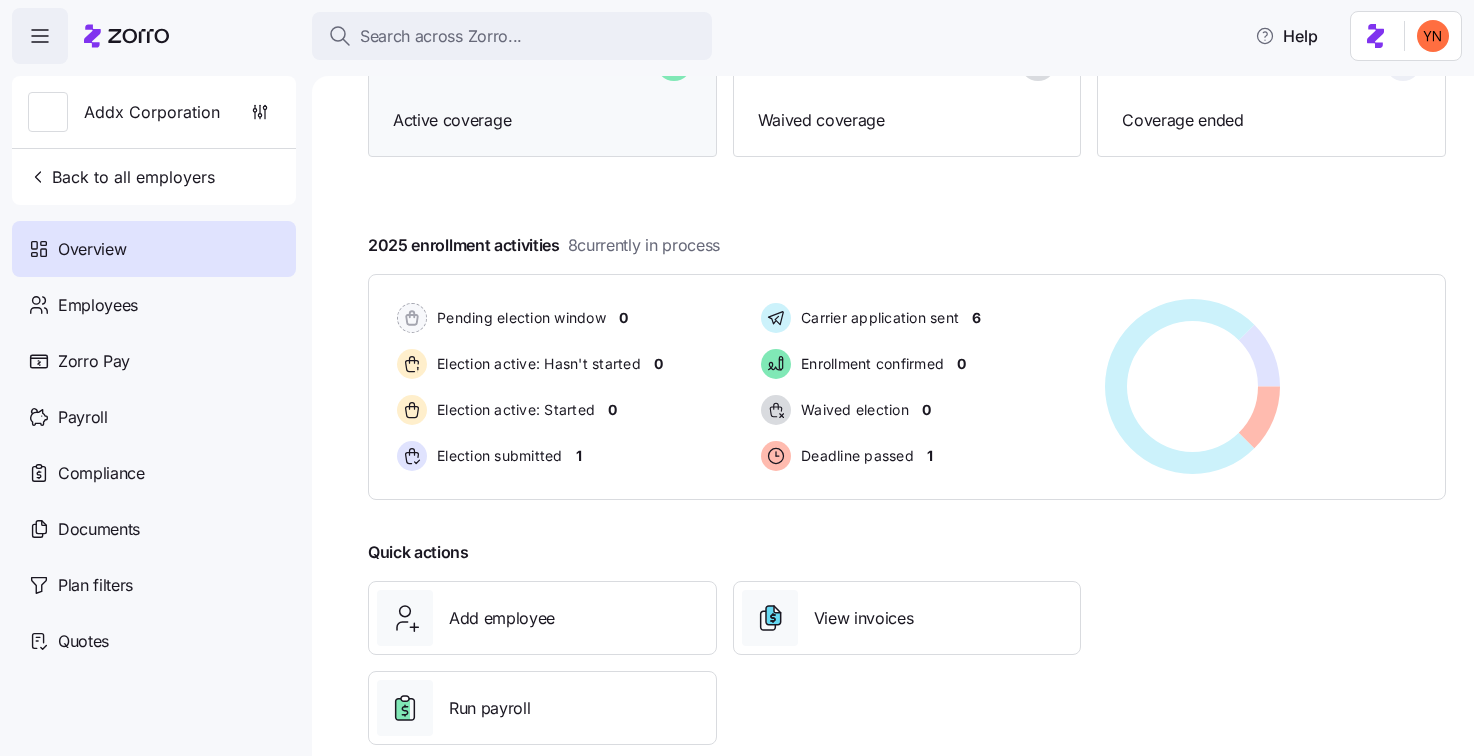 scroll, scrollTop: 266, scrollLeft: 0, axis: vertical 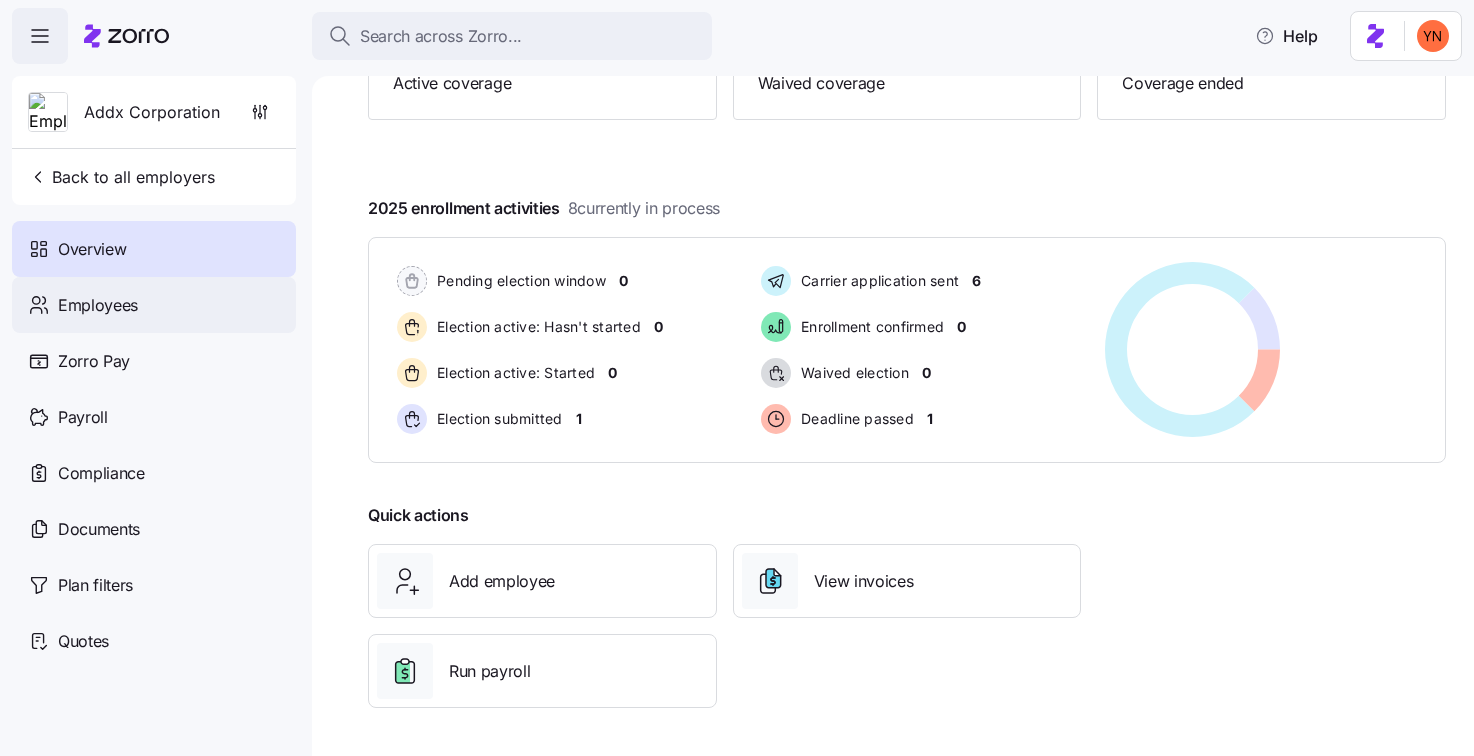 click on "Employees" at bounding box center [98, 305] 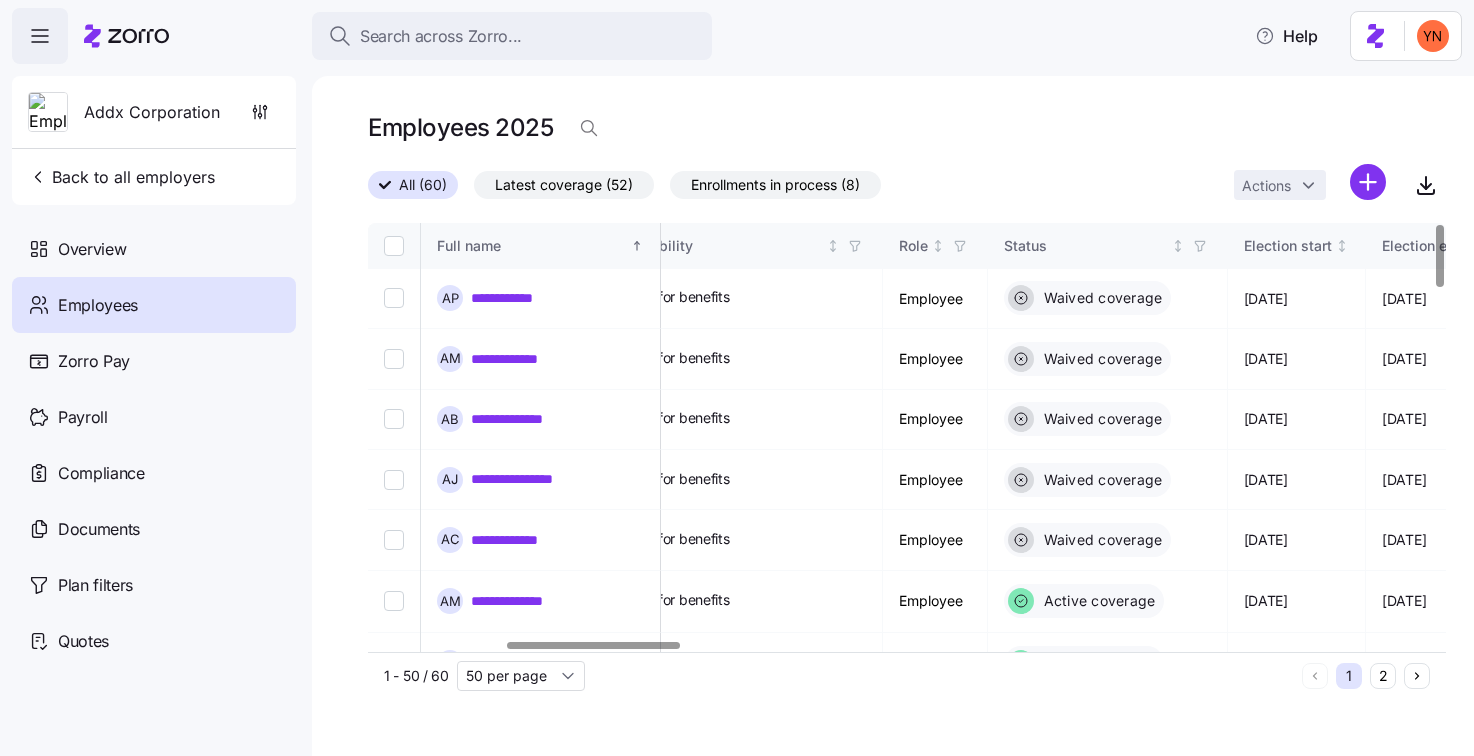 scroll, scrollTop: 0, scrollLeft: 879, axis: horizontal 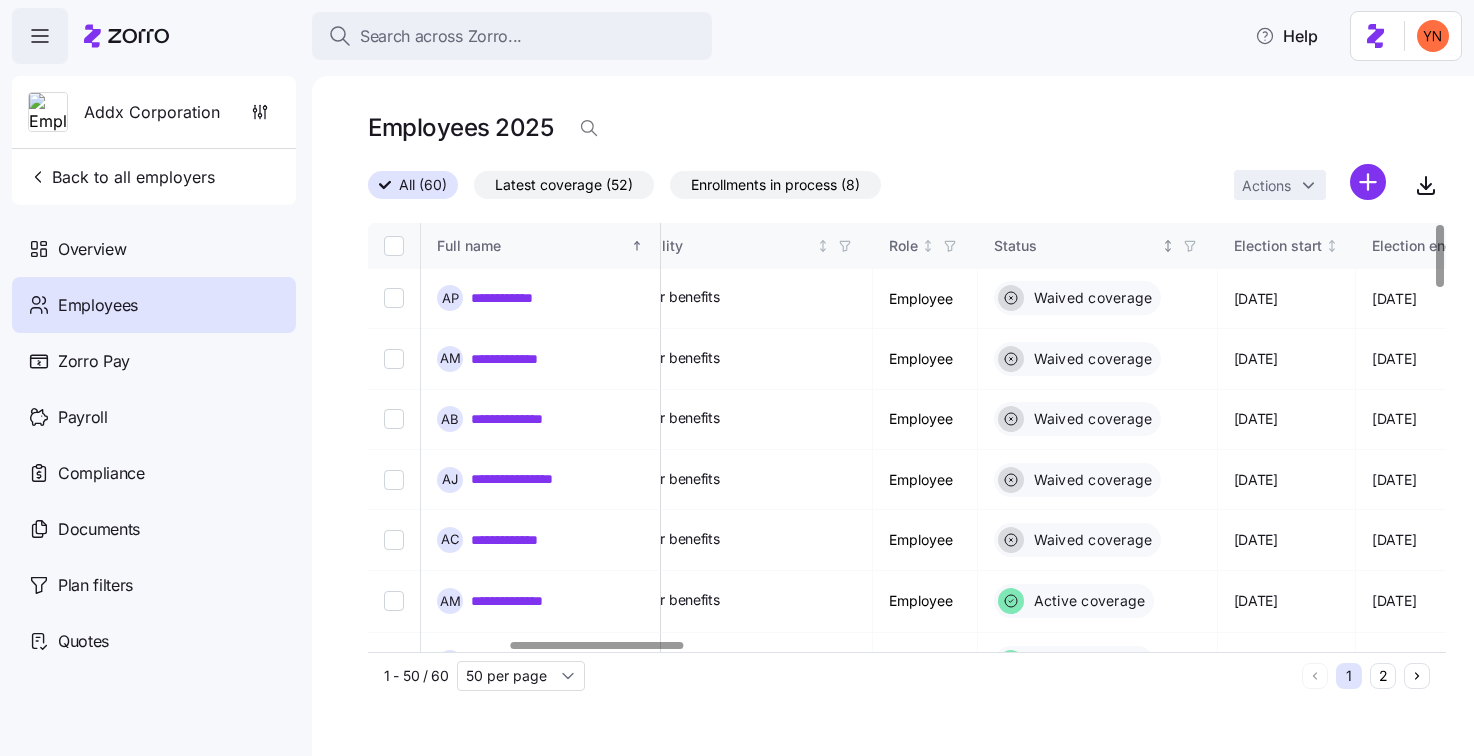 click on "Status" at bounding box center (1098, 246) 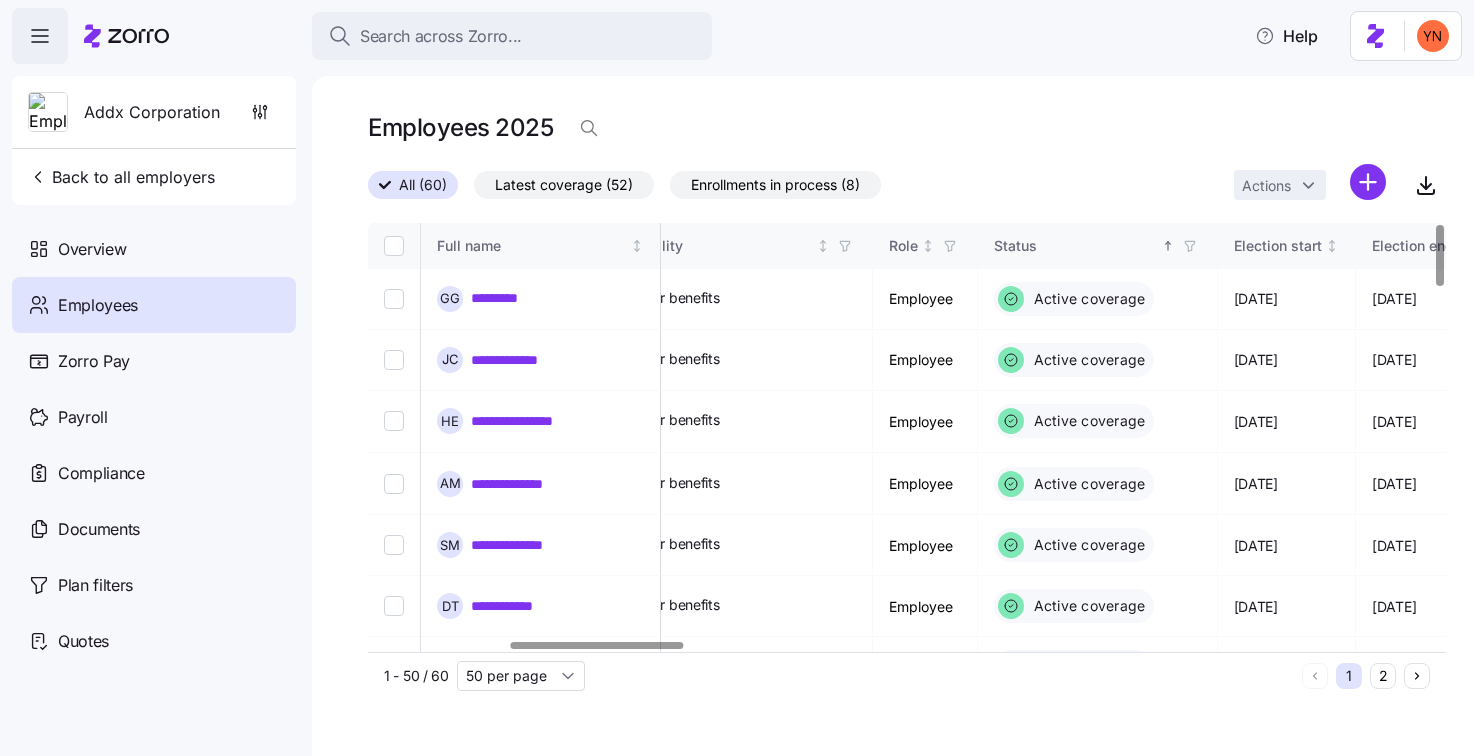 click 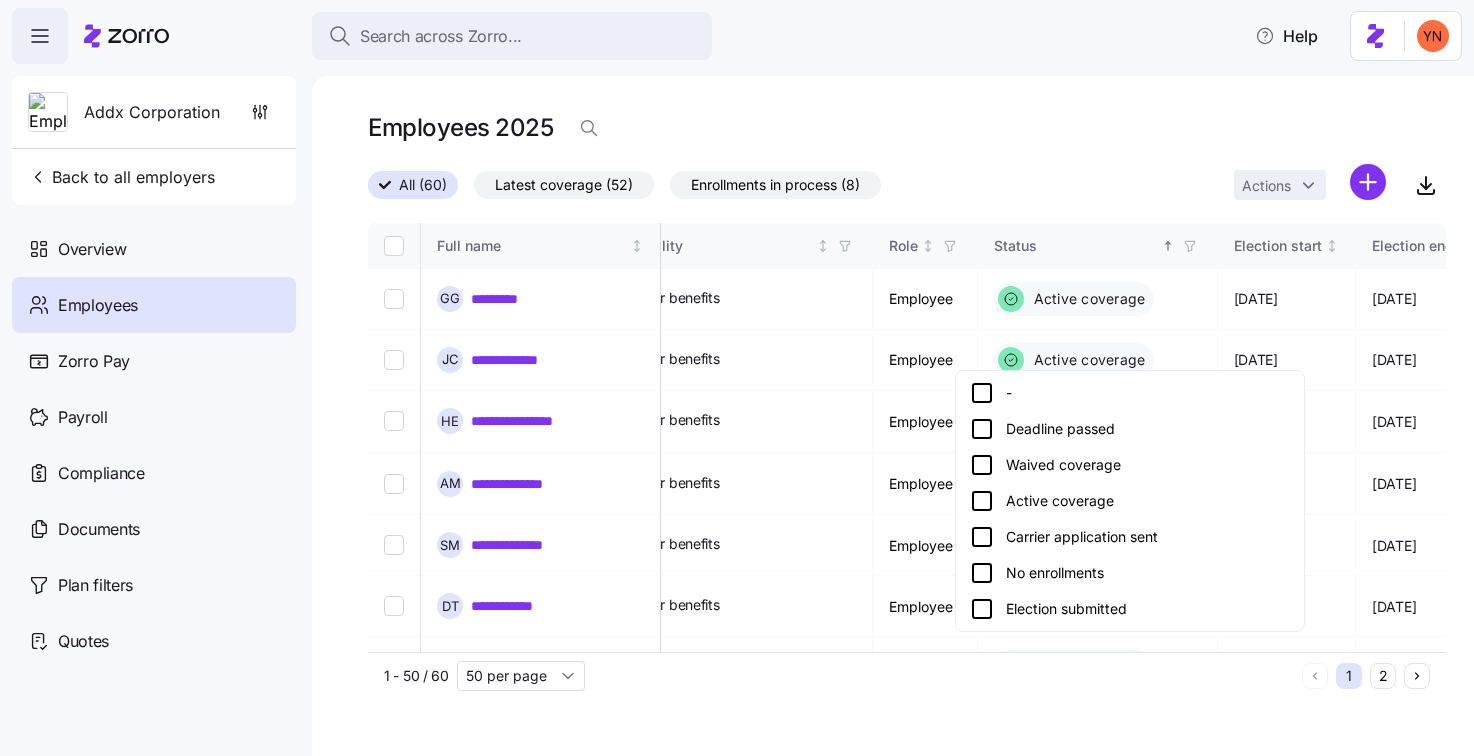 click 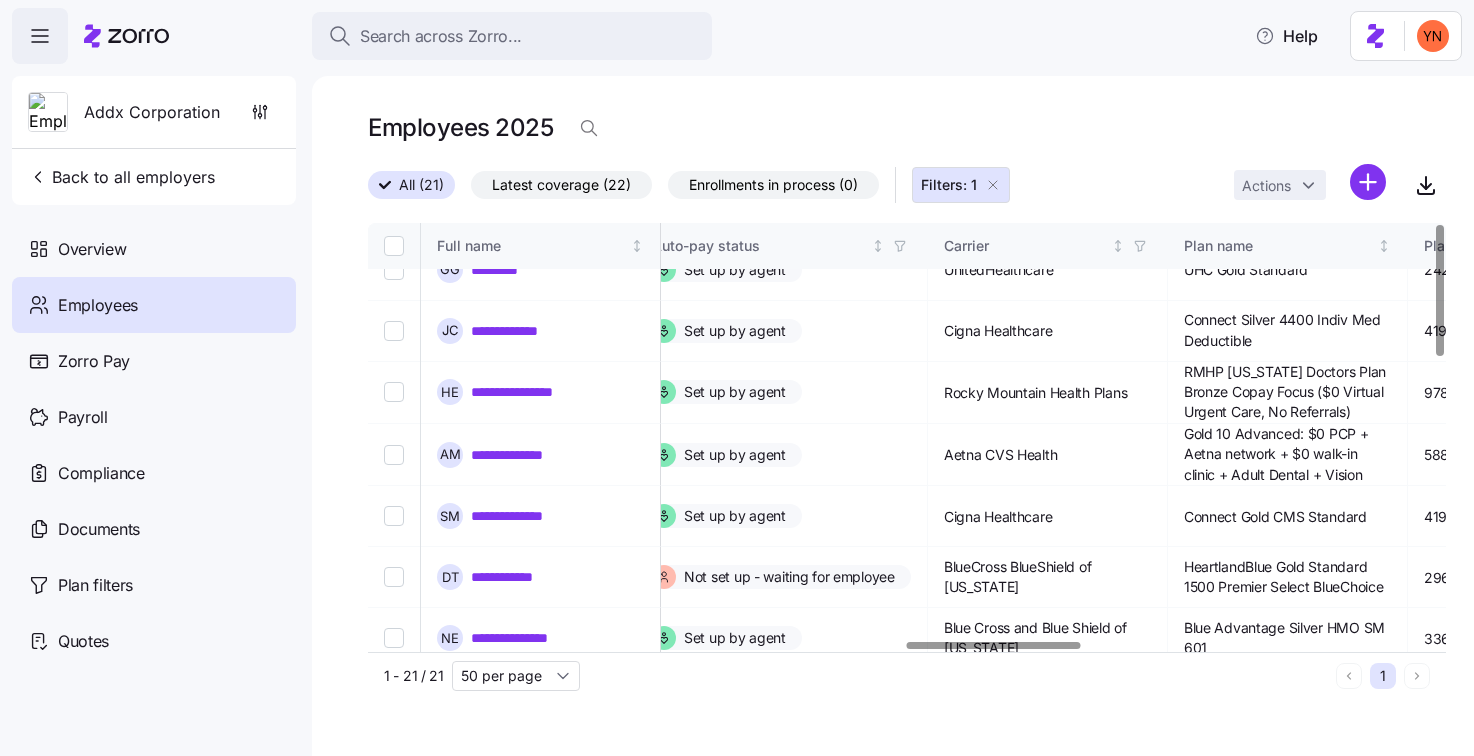 scroll, scrollTop: 0, scrollLeft: 3322, axis: horizontal 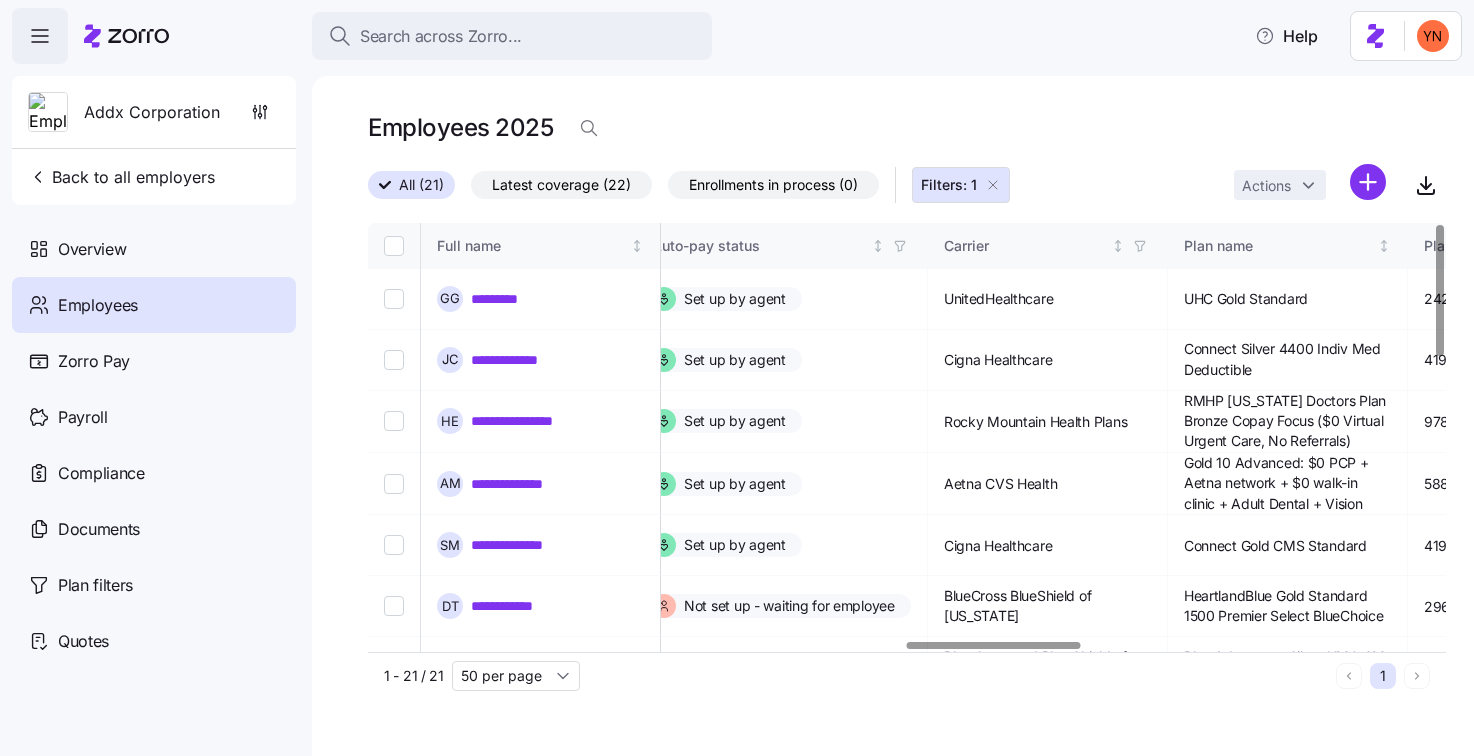 click on "Enrollments in process (0)" at bounding box center (773, 185) 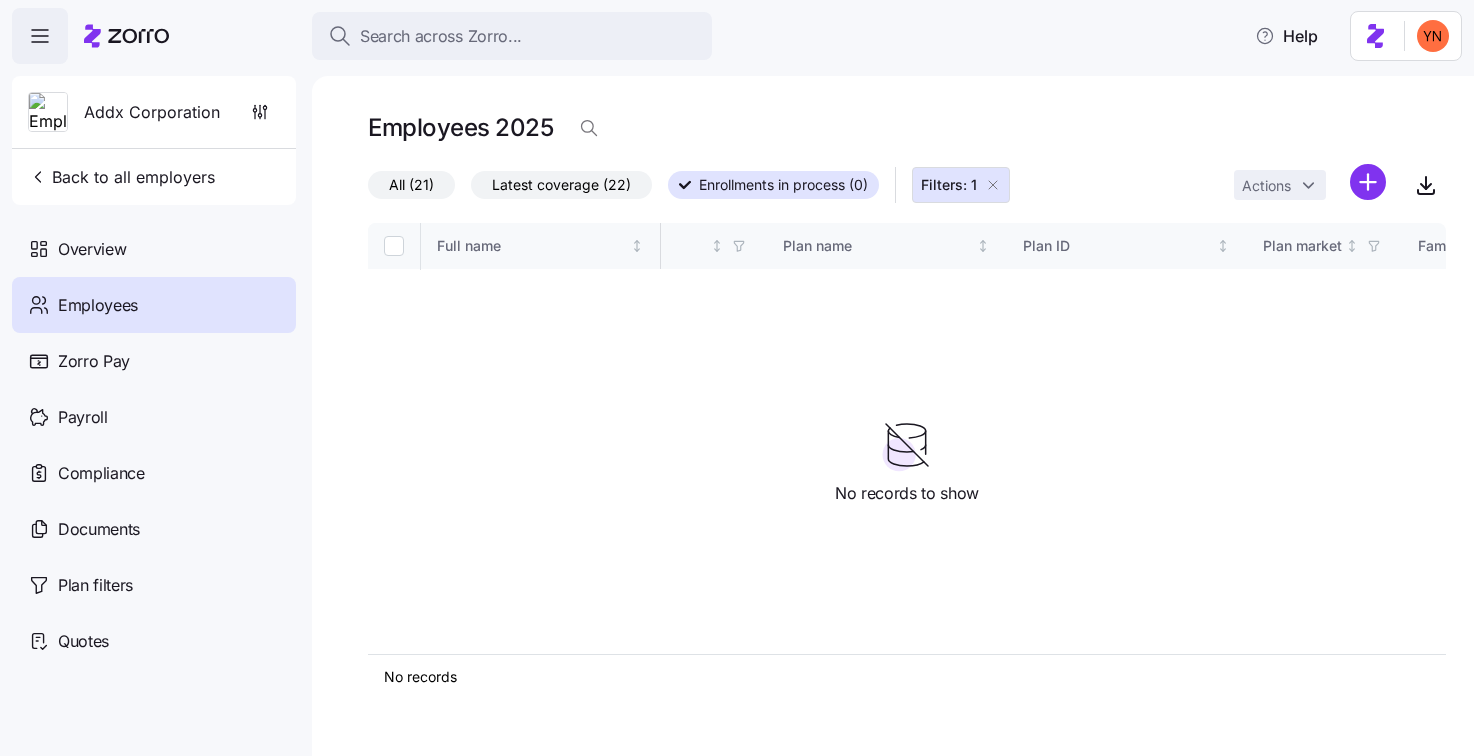 click 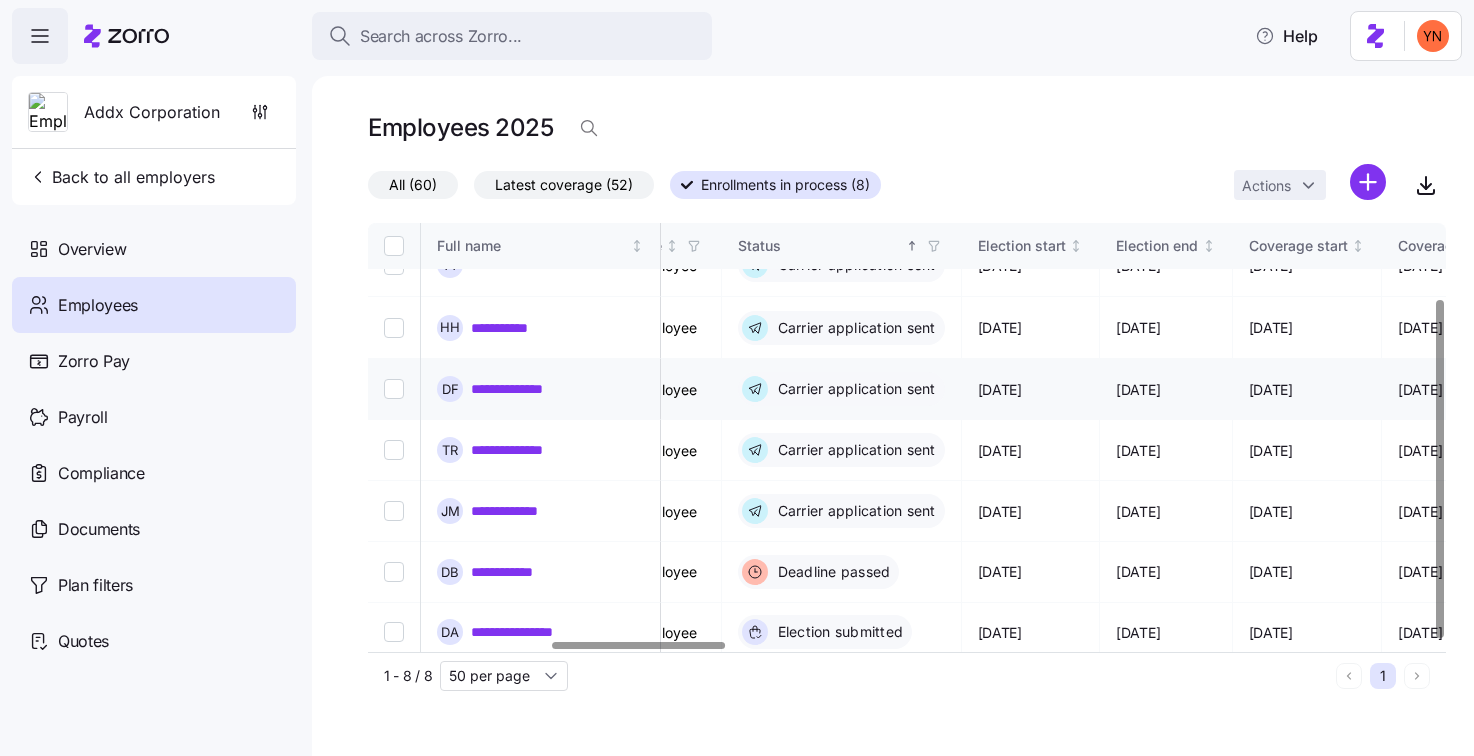 scroll, scrollTop: 0, scrollLeft: 1135, axis: horizontal 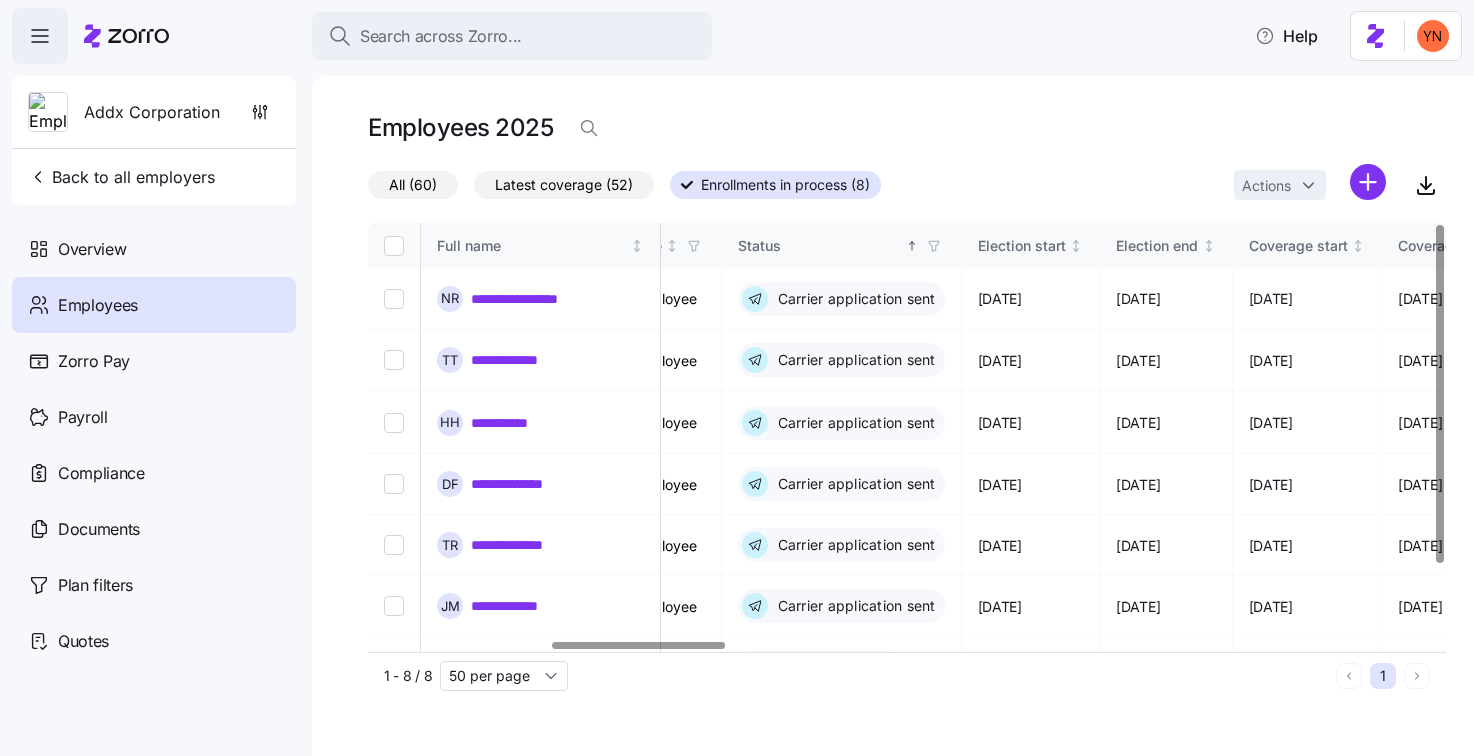click 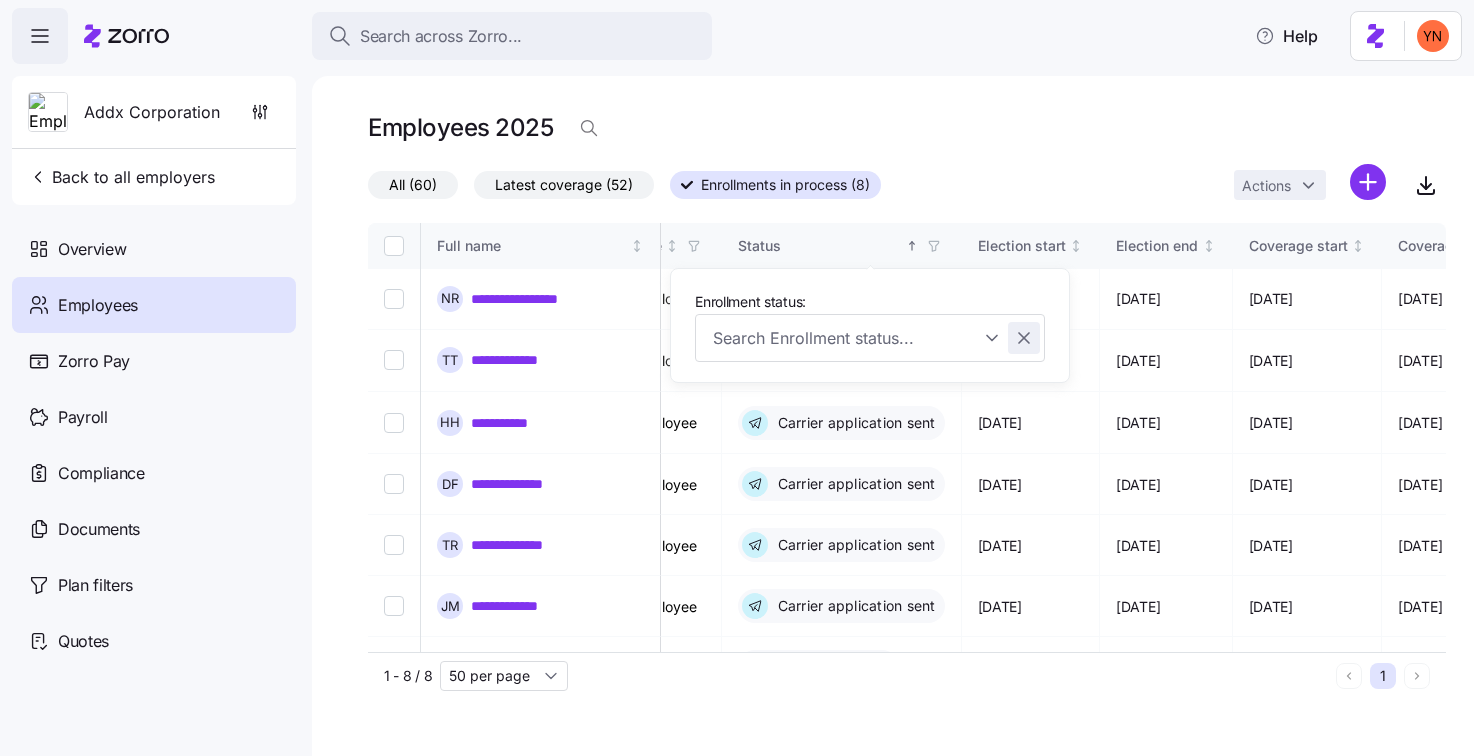 click 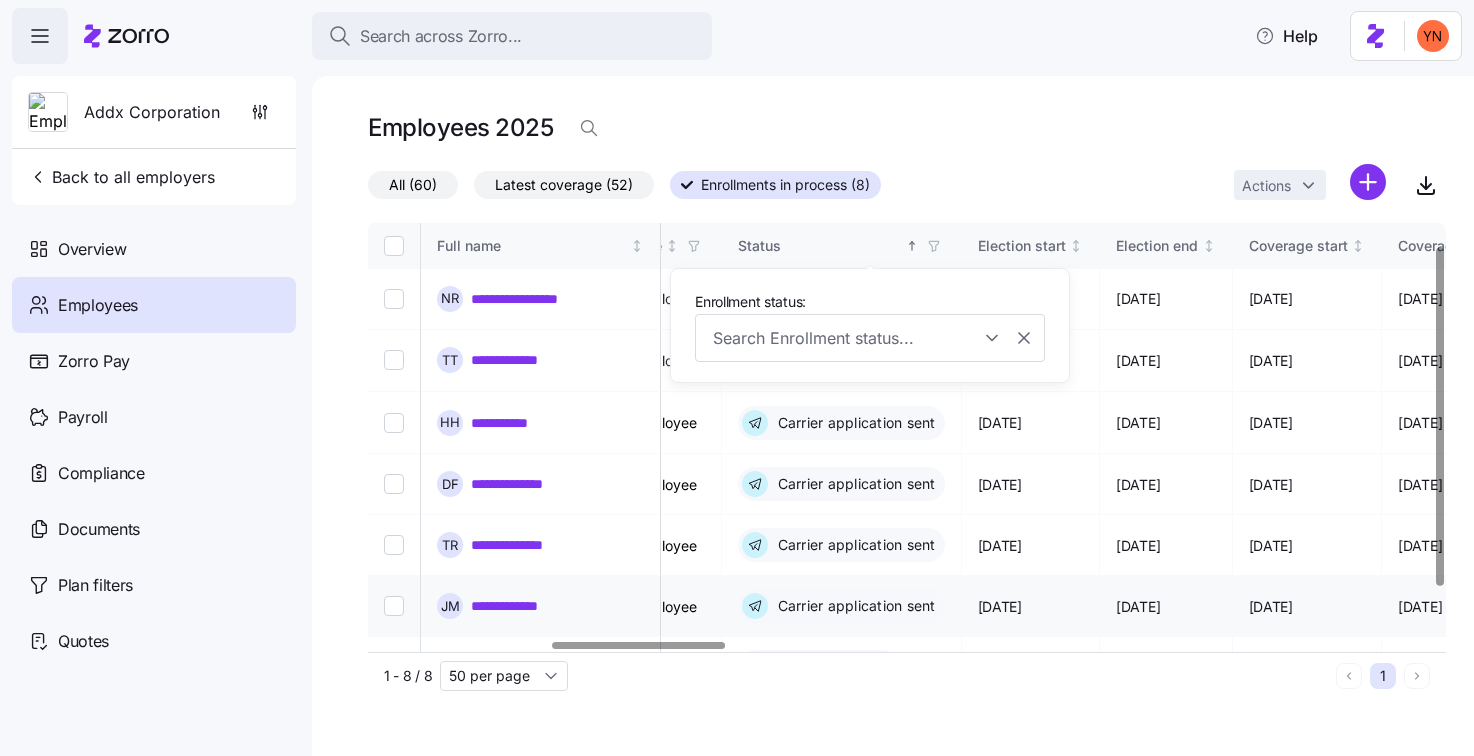 scroll, scrollTop: 95, scrollLeft: 1135, axis: both 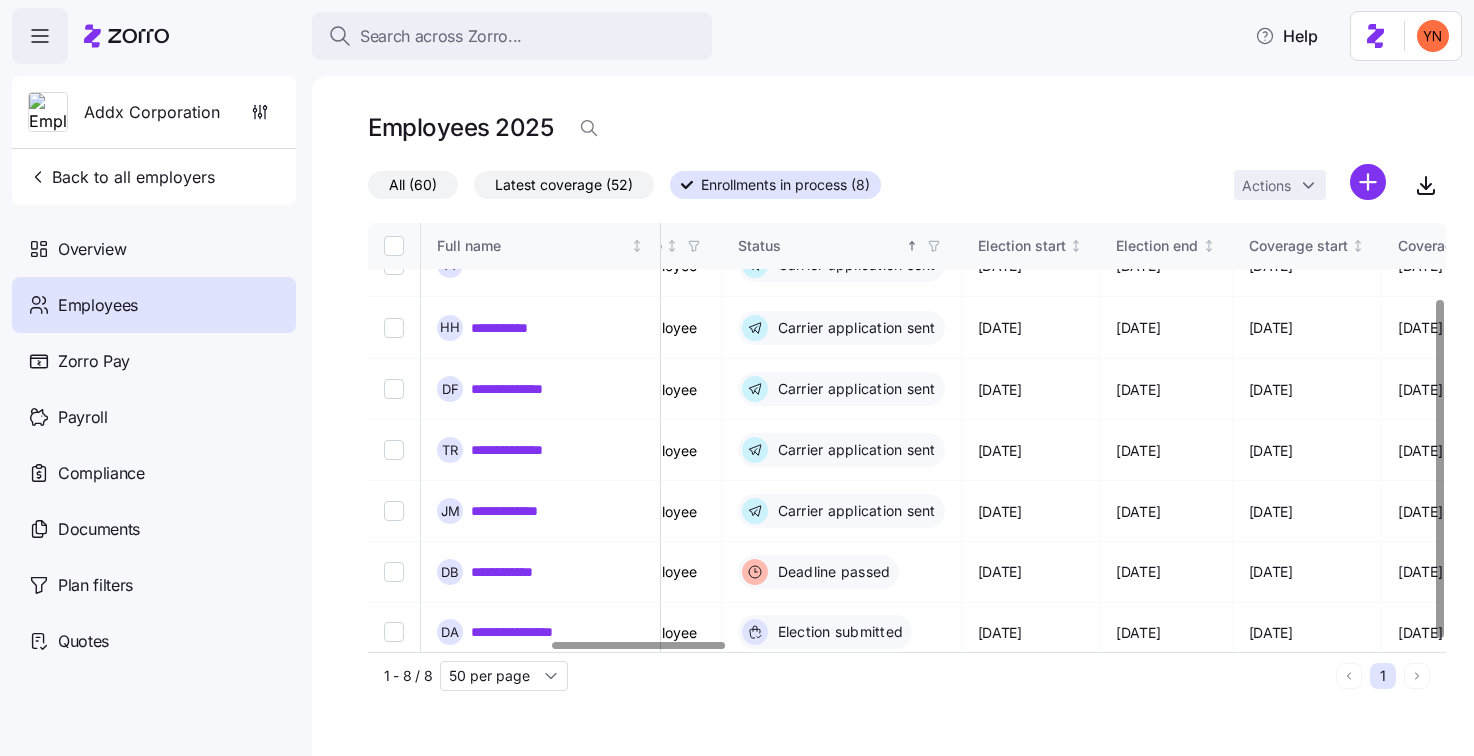 click on "All (60)" at bounding box center (413, 185) 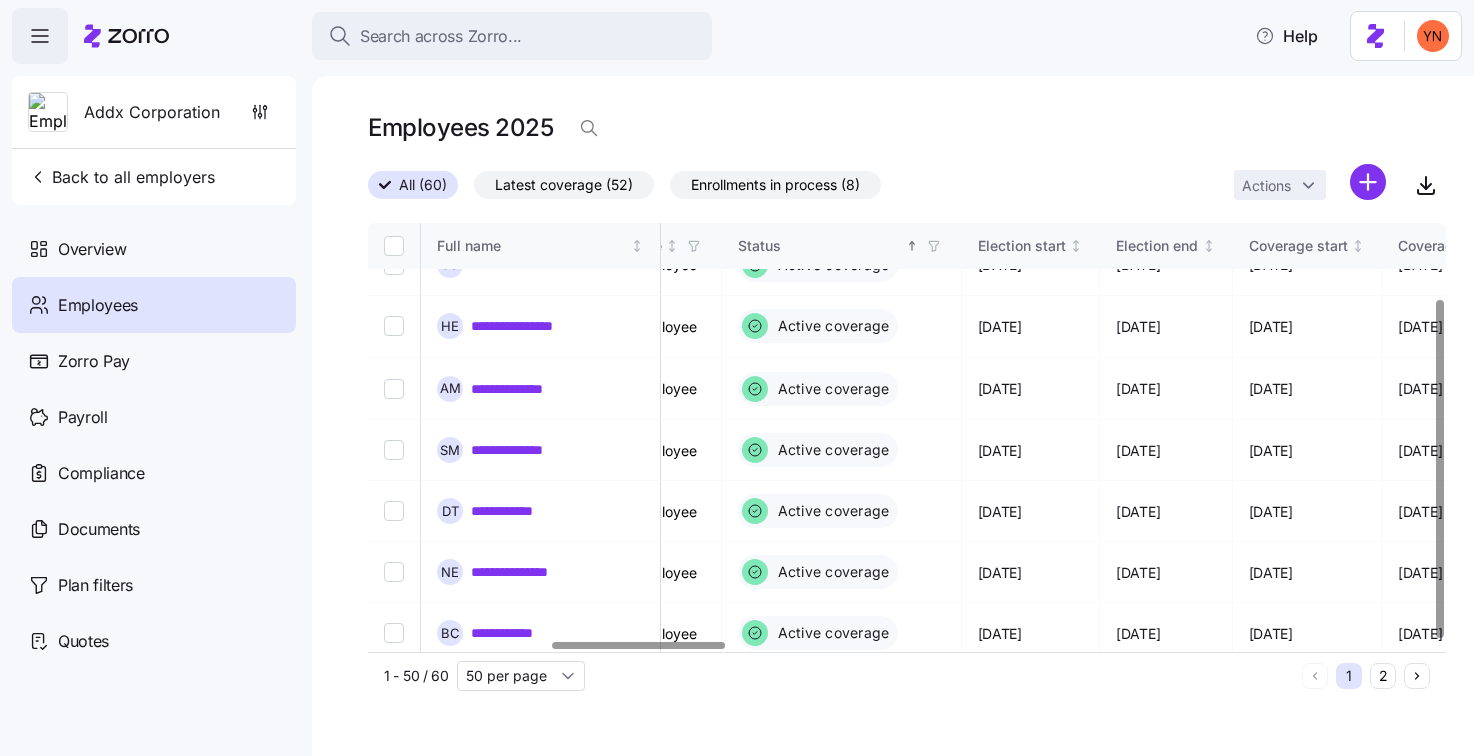 scroll, scrollTop: 1407, scrollLeft: 1135, axis: both 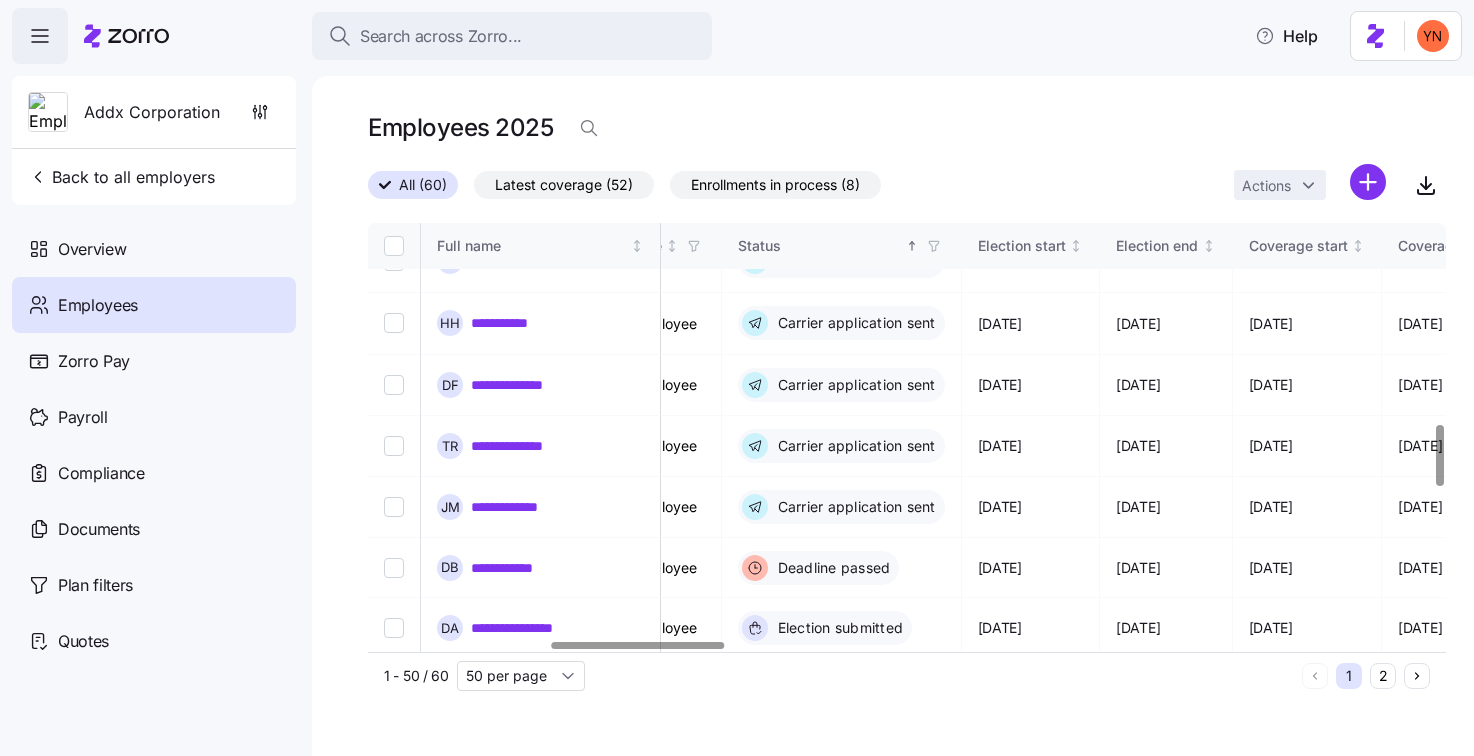 click 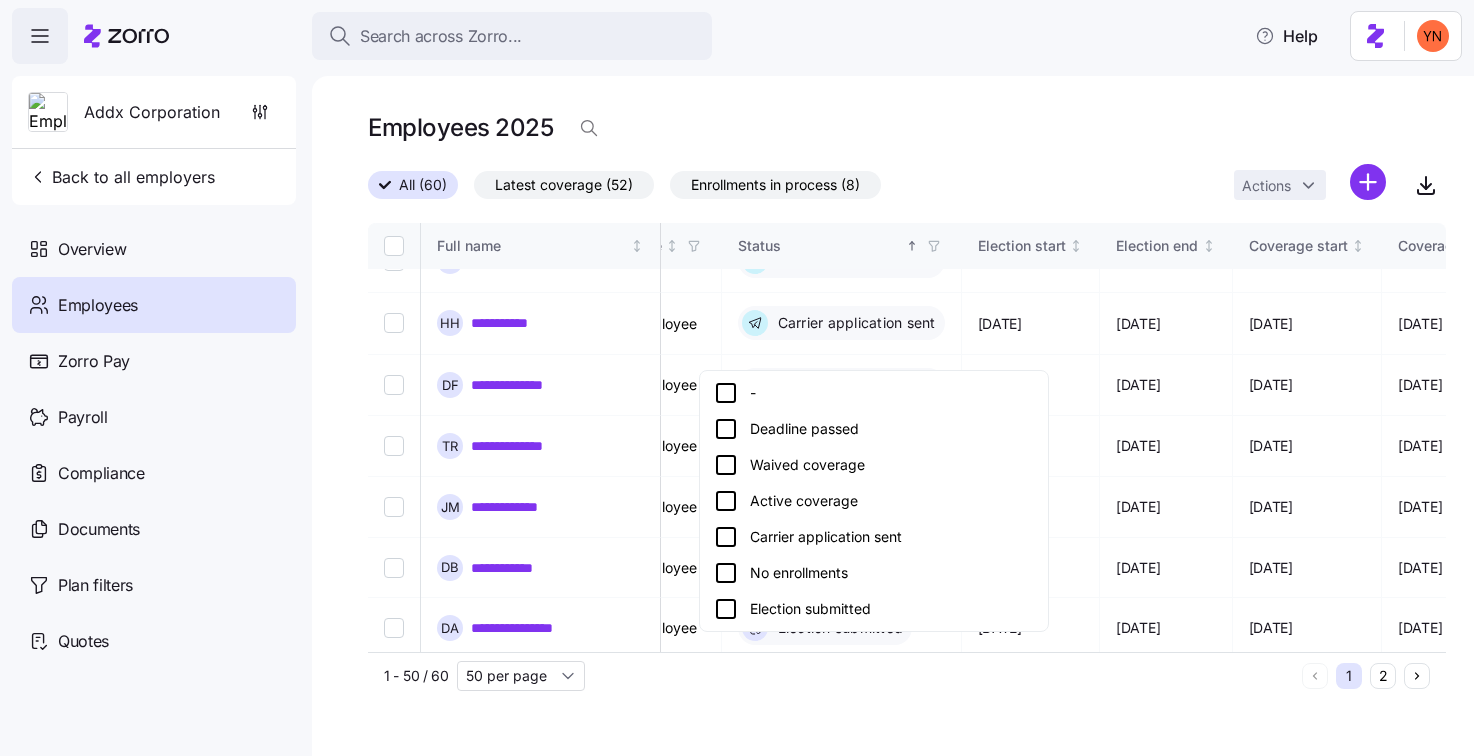 click on "Active coverage" at bounding box center (874, 501) 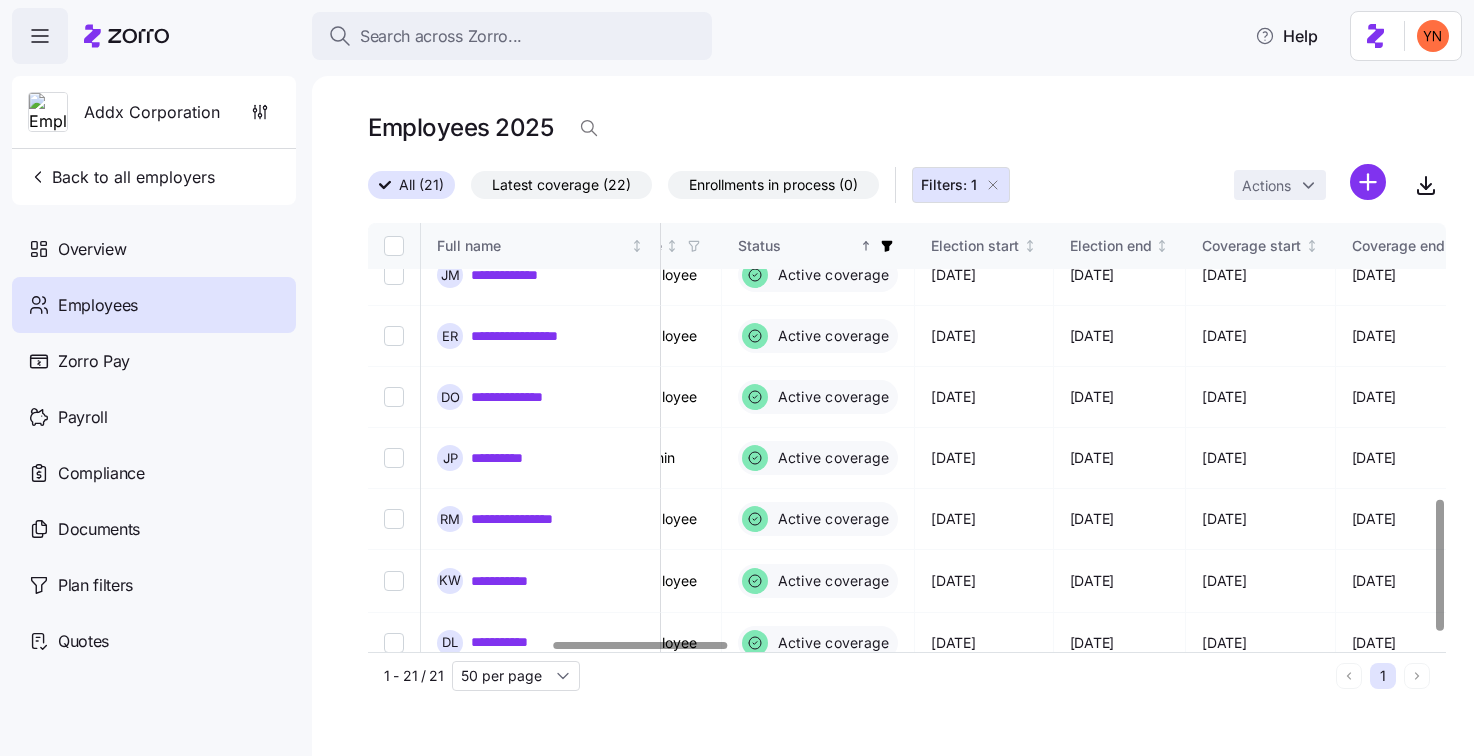 scroll, scrollTop: 928, scrollLeft: 1135, axis: both 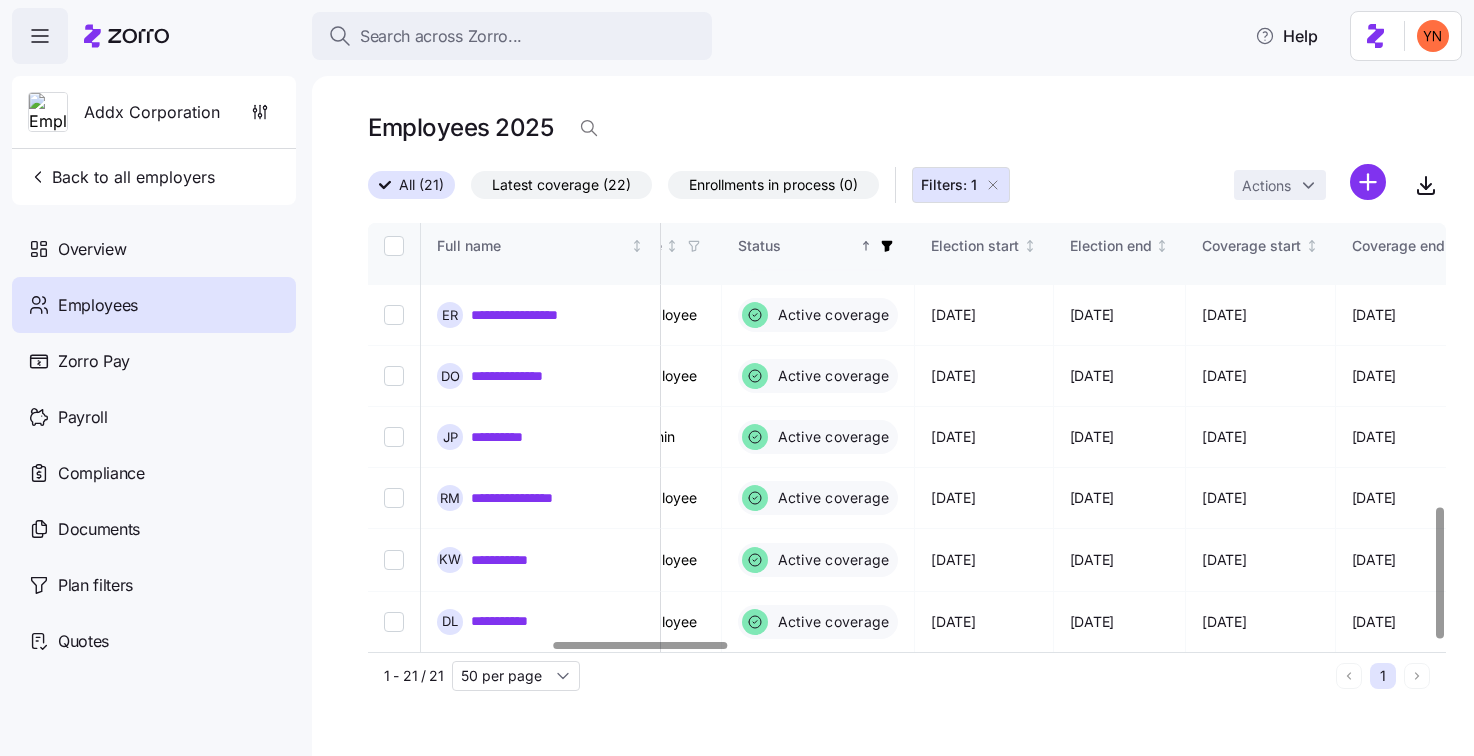 drag, startPoint x: 556, startPoint y: 183, endPoint x: 641, endPoint y: 275, distance: 125.25574 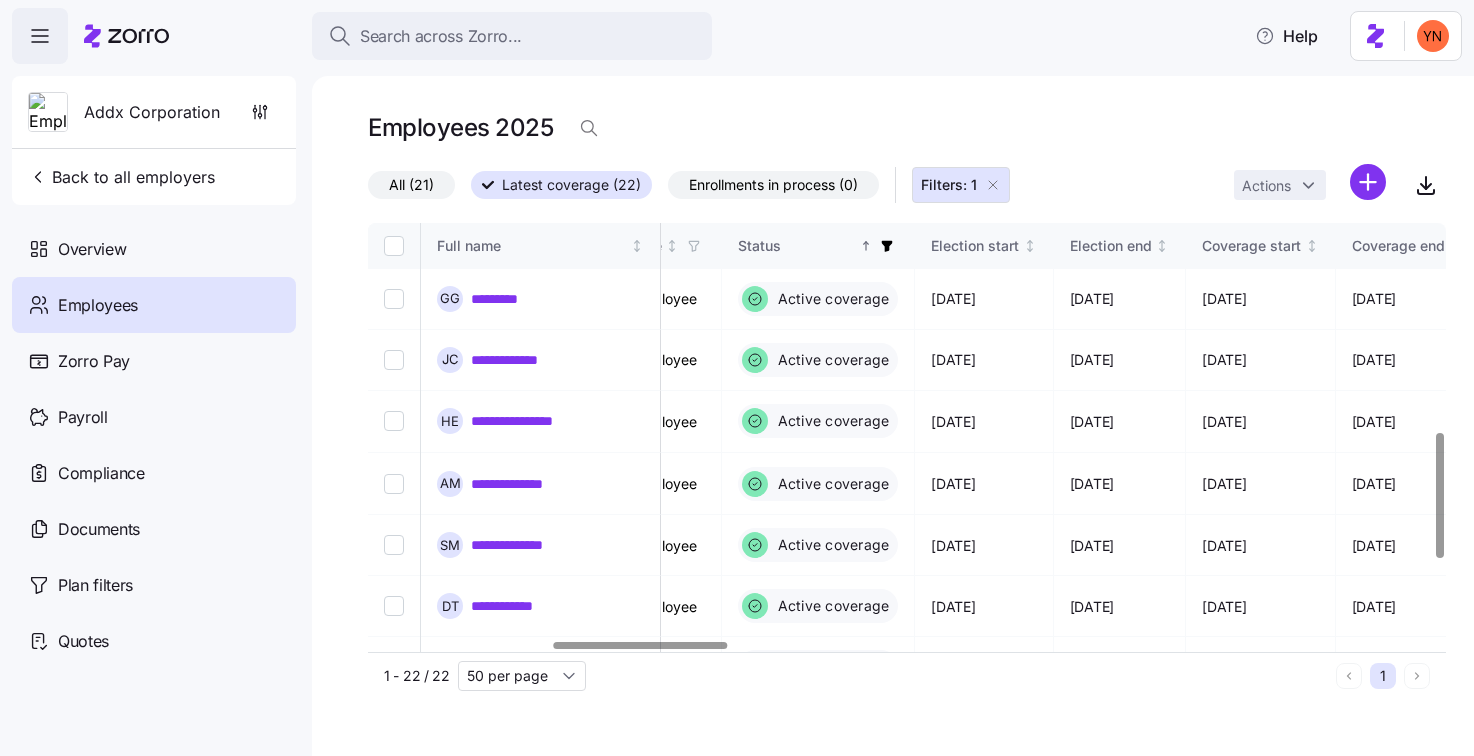 scroll, scrollTop: 989, scrollLeft: 1135, axis: both 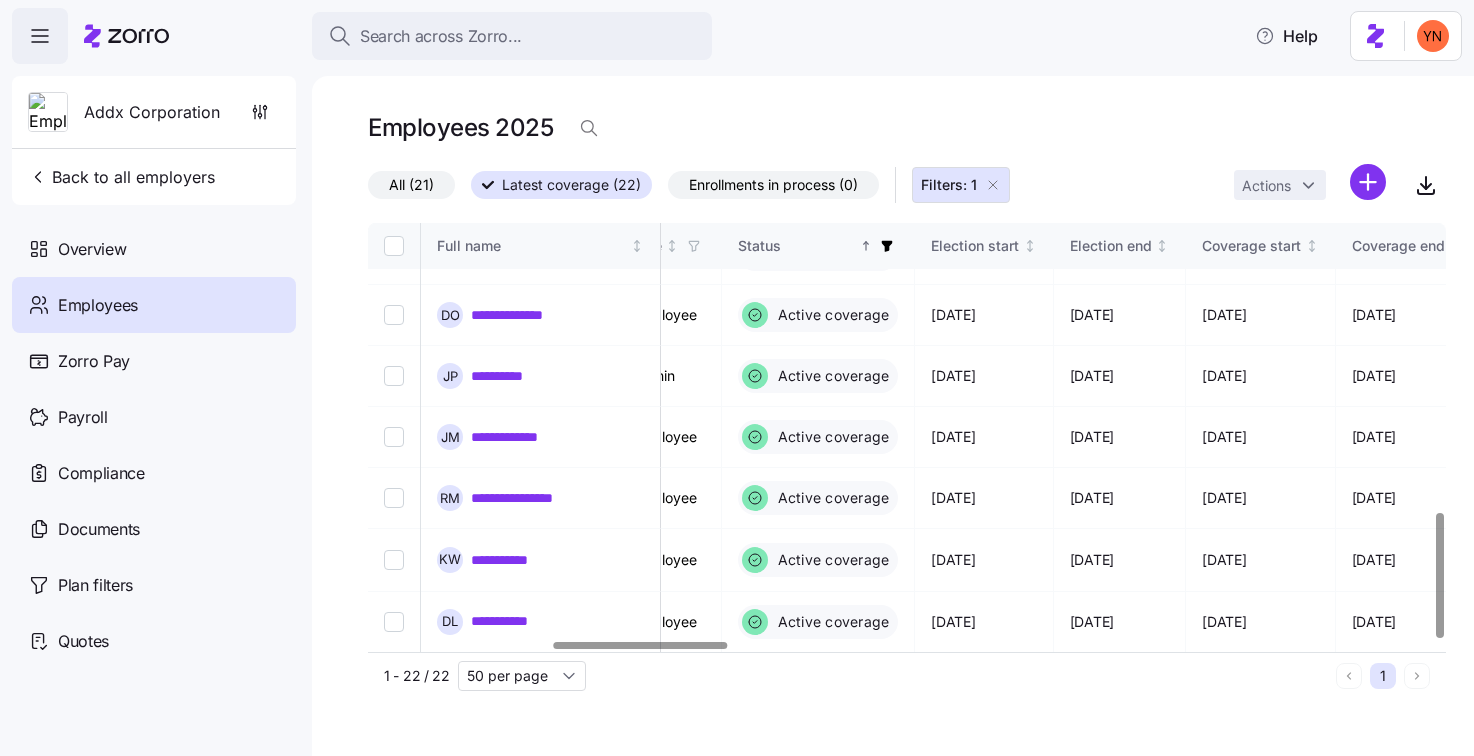 click on "All (21)" at bounding box center [411, 185] 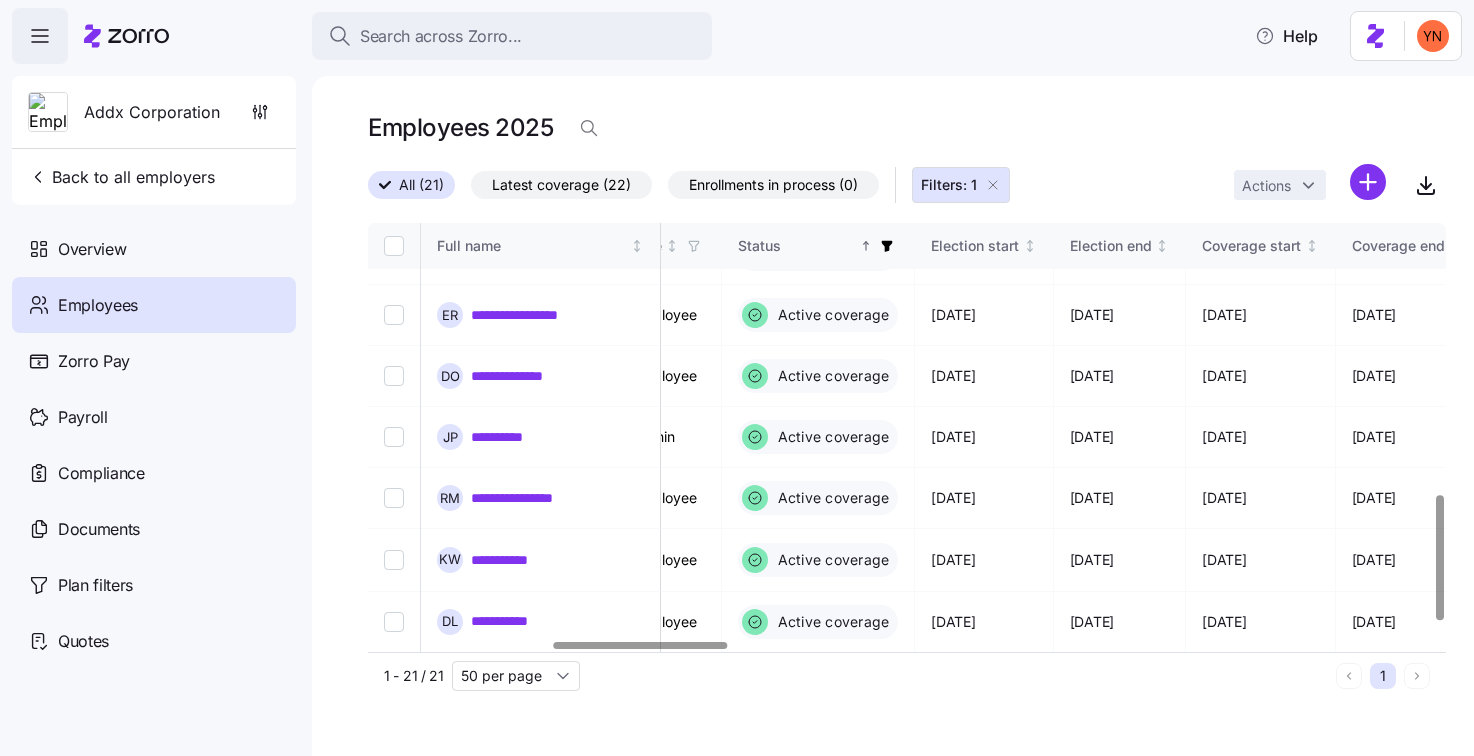scroll, scrollTop: 928, scrollLeft: 1135, axis: both 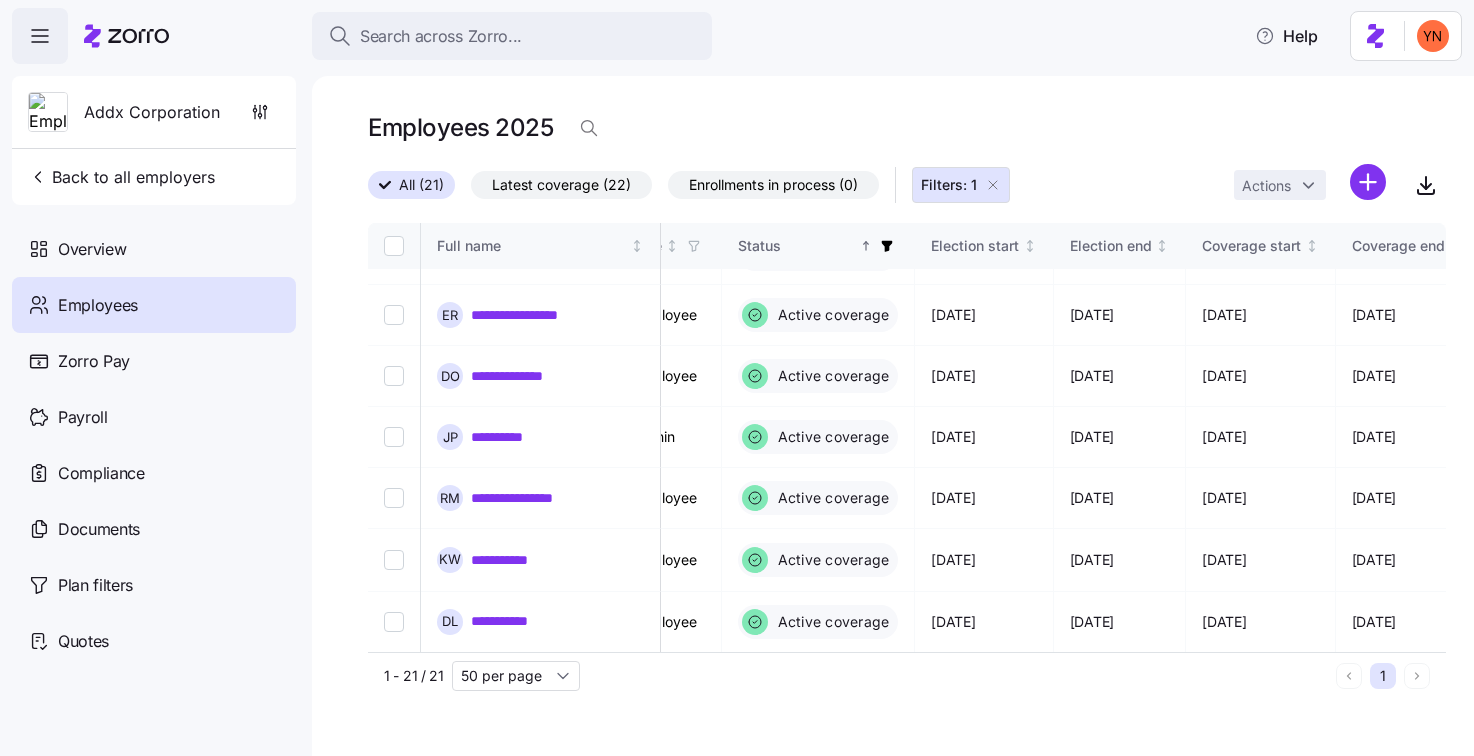 click on "Latest coverage (22)" at bounding box center [561, 185] 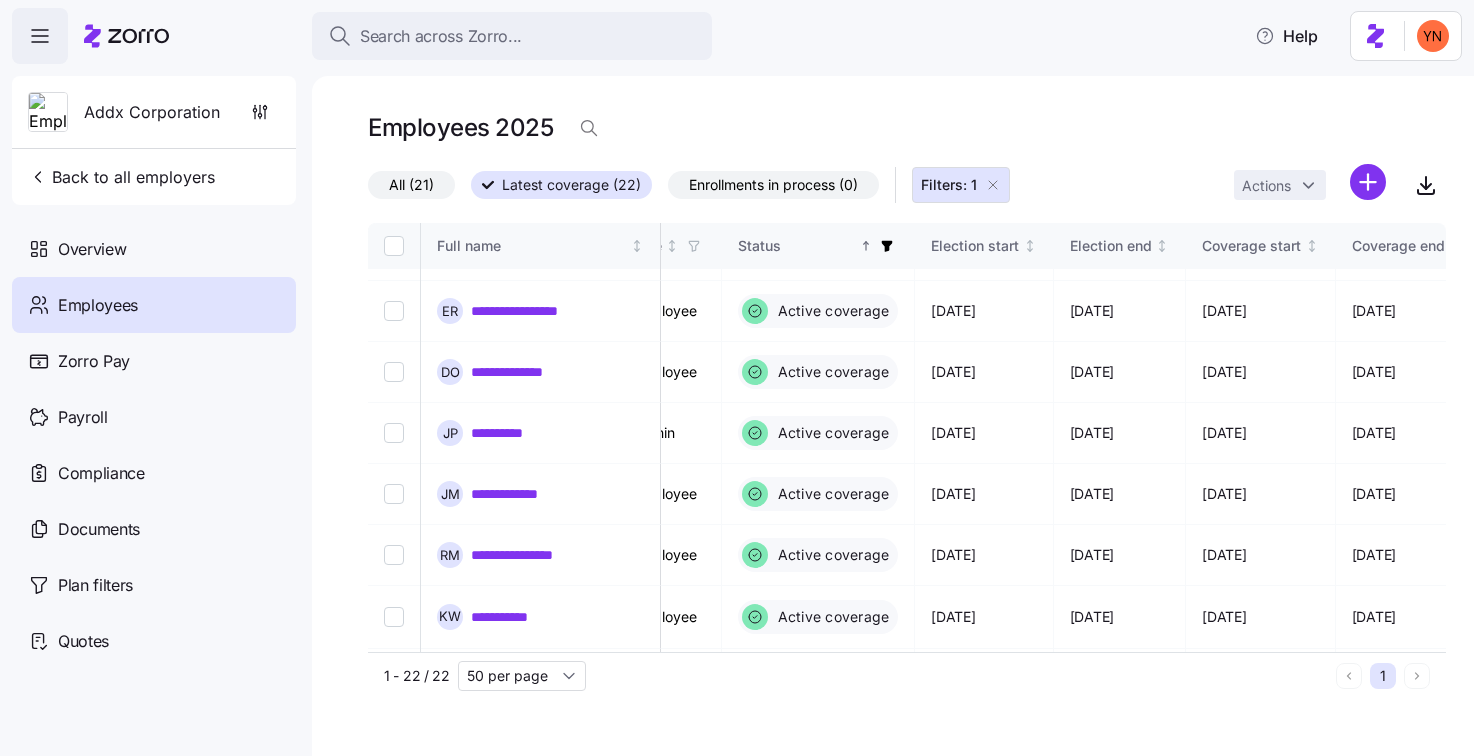 scroll, scrollTop: 989, scrollLeft: 1135, axis: both 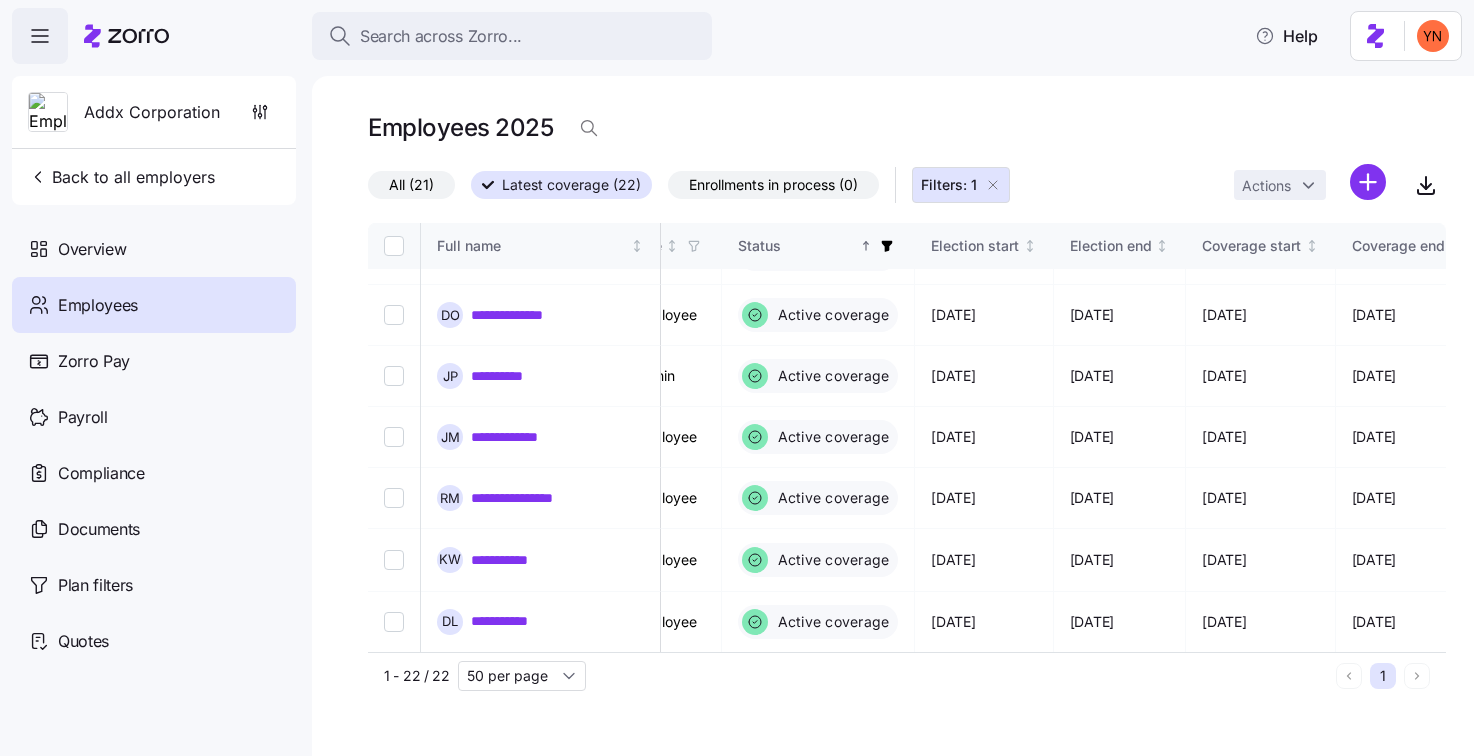 click on "All (21)" at bounding box center [411, 185] 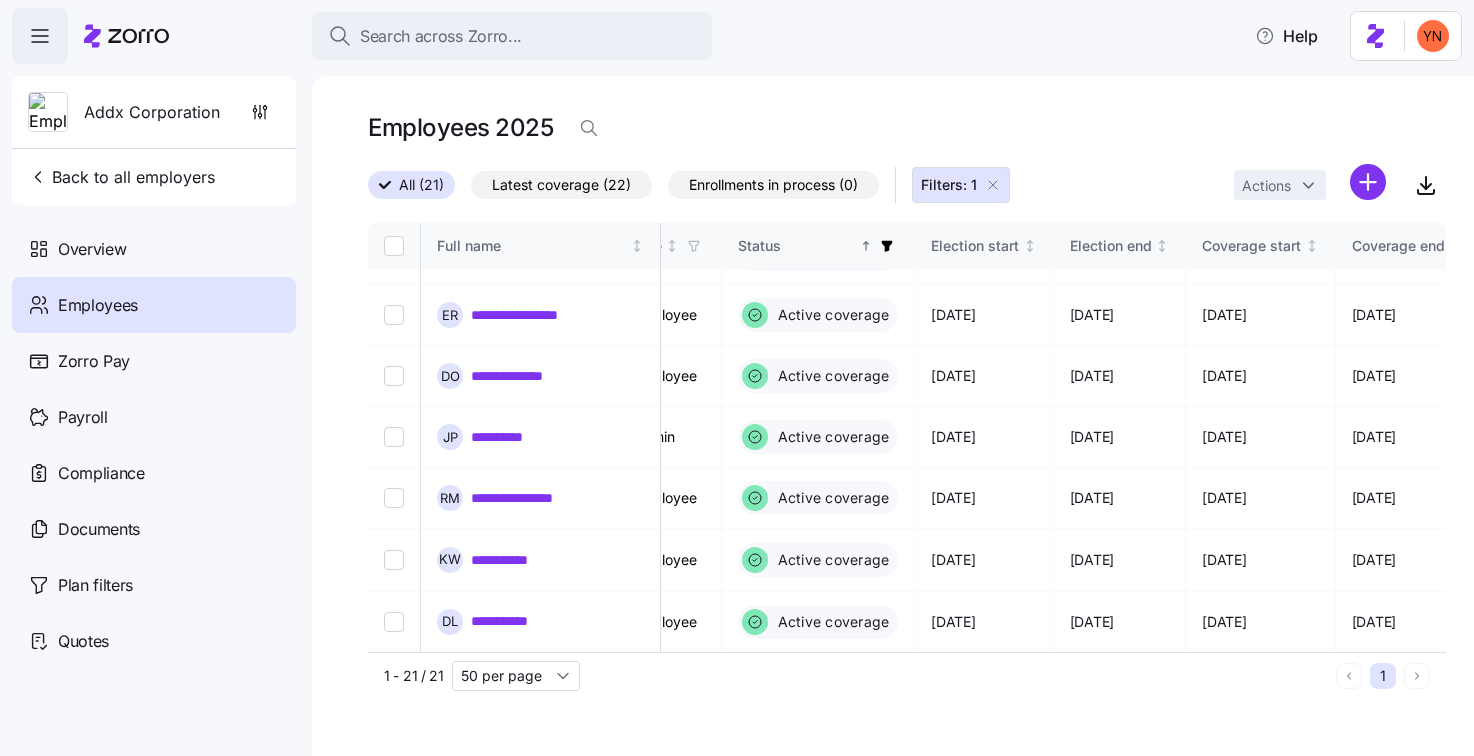 scroll, scrollTop: 928, scrollLeft: 1135, axis: both 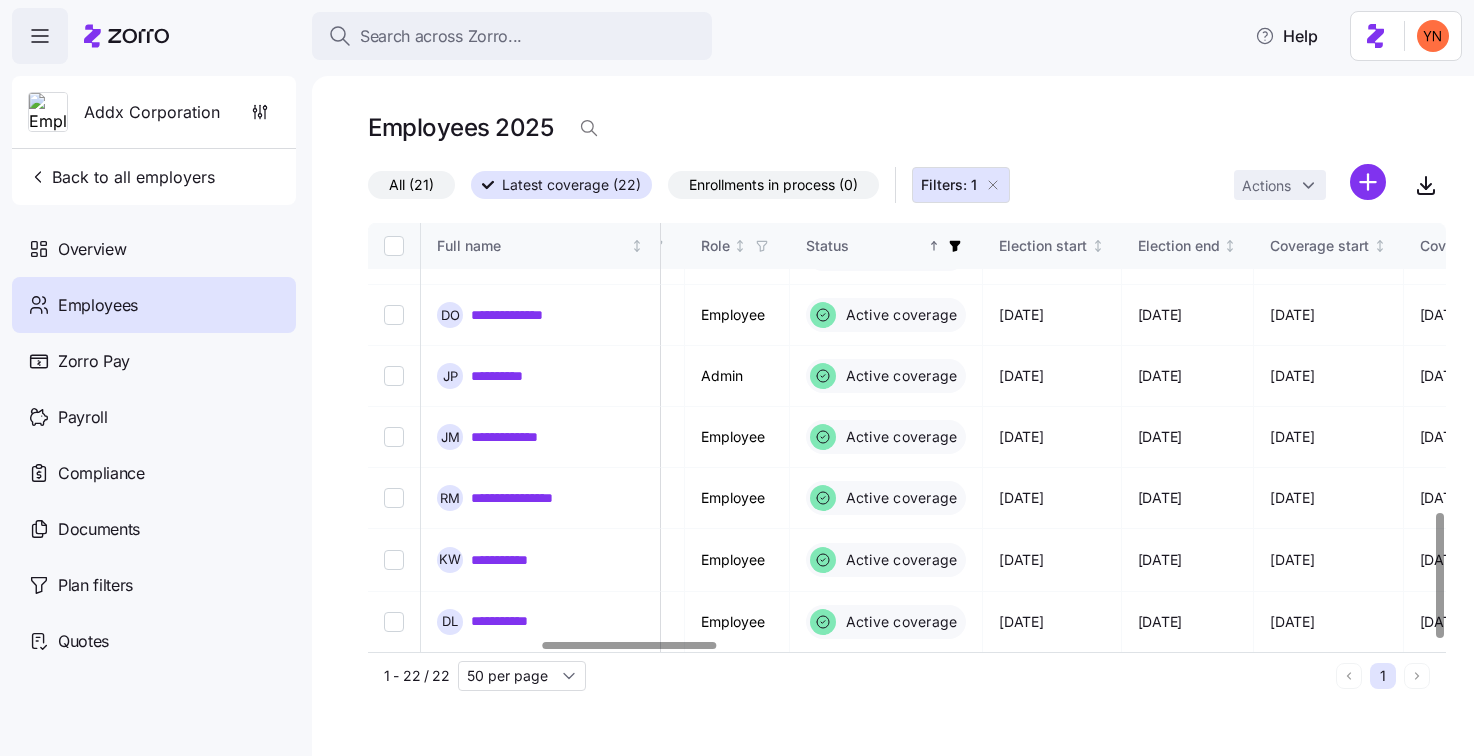 click on "All (21)" at bounding box center [411, 185] 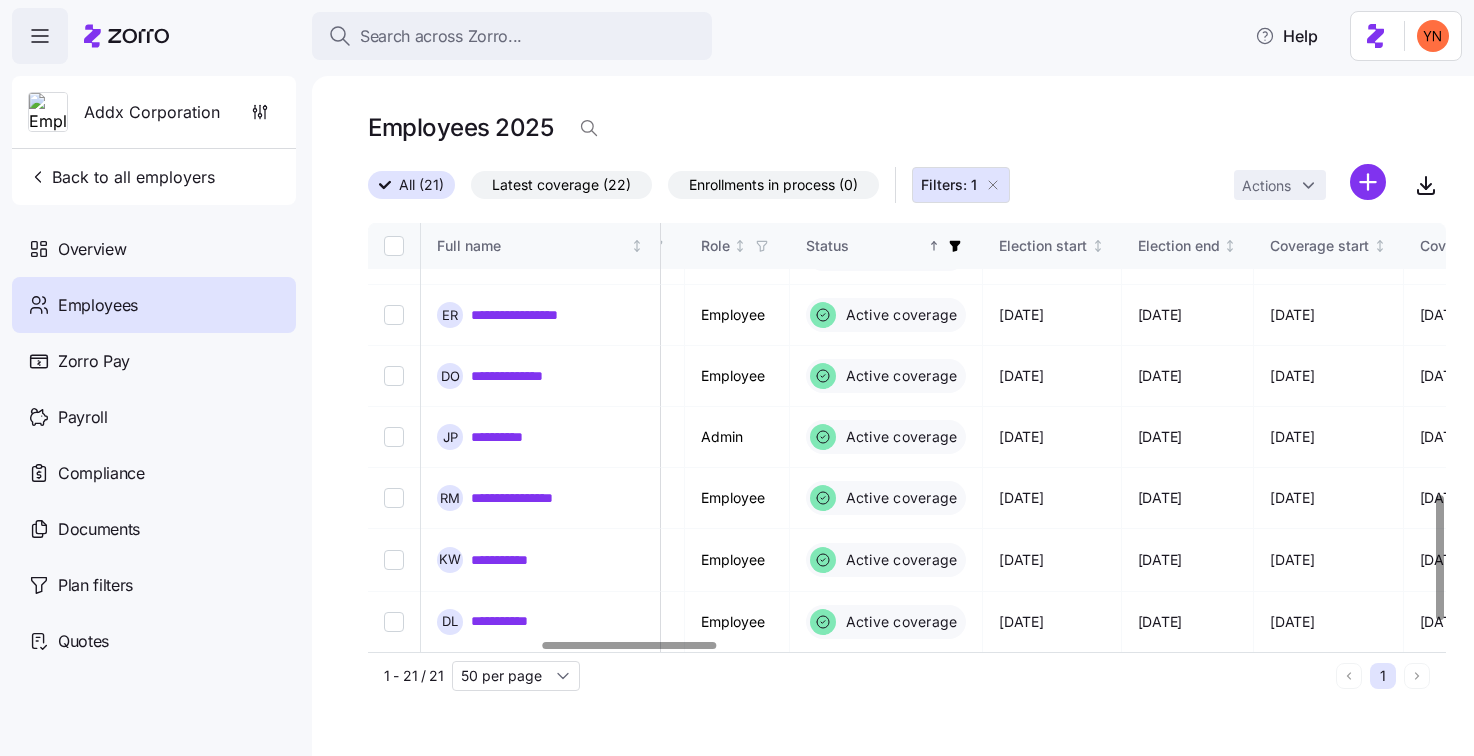scroll, scrollTop: 928, scrollLeft: 1067, axis: both 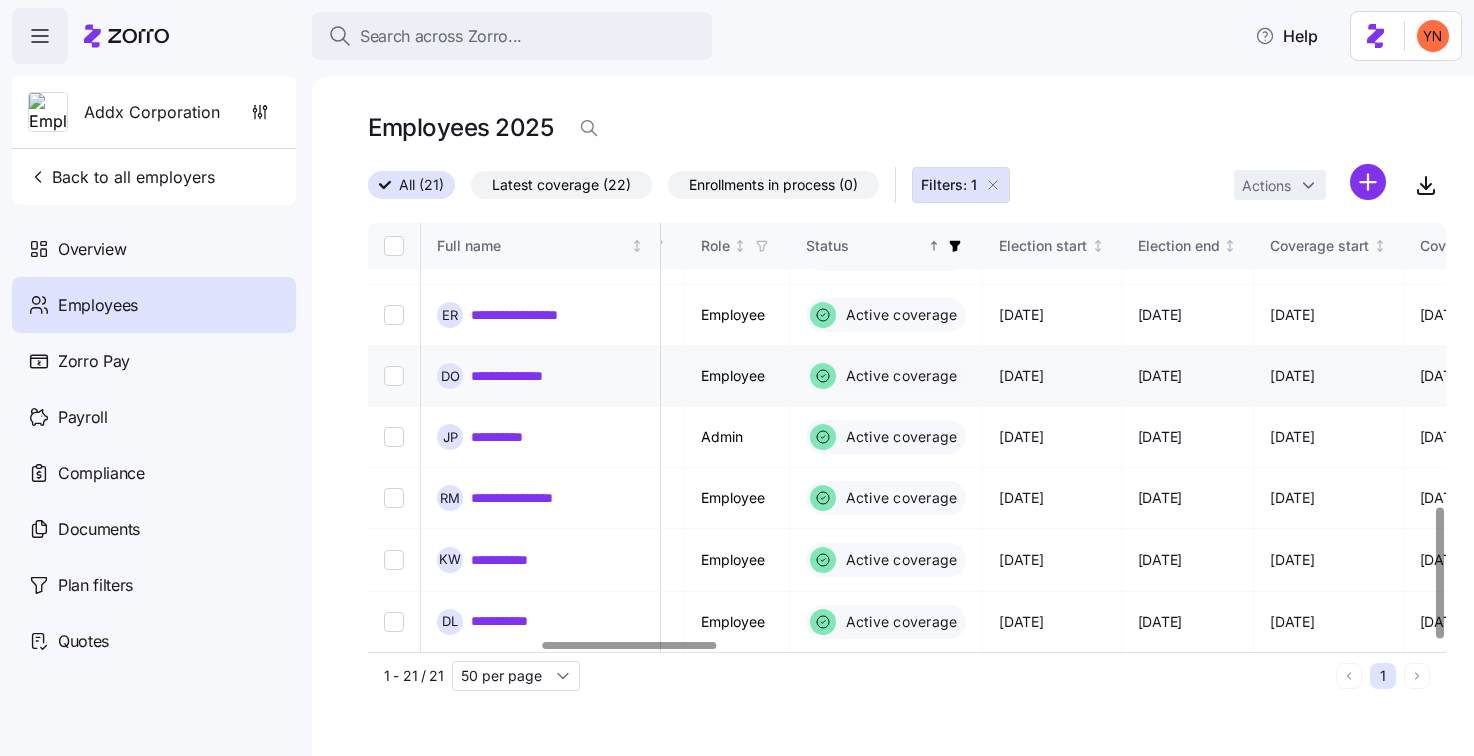 drag, startPoint x: 559, startPoint y: 183, endPoint x: 534, endPoint y: 335, distance: 154.0422 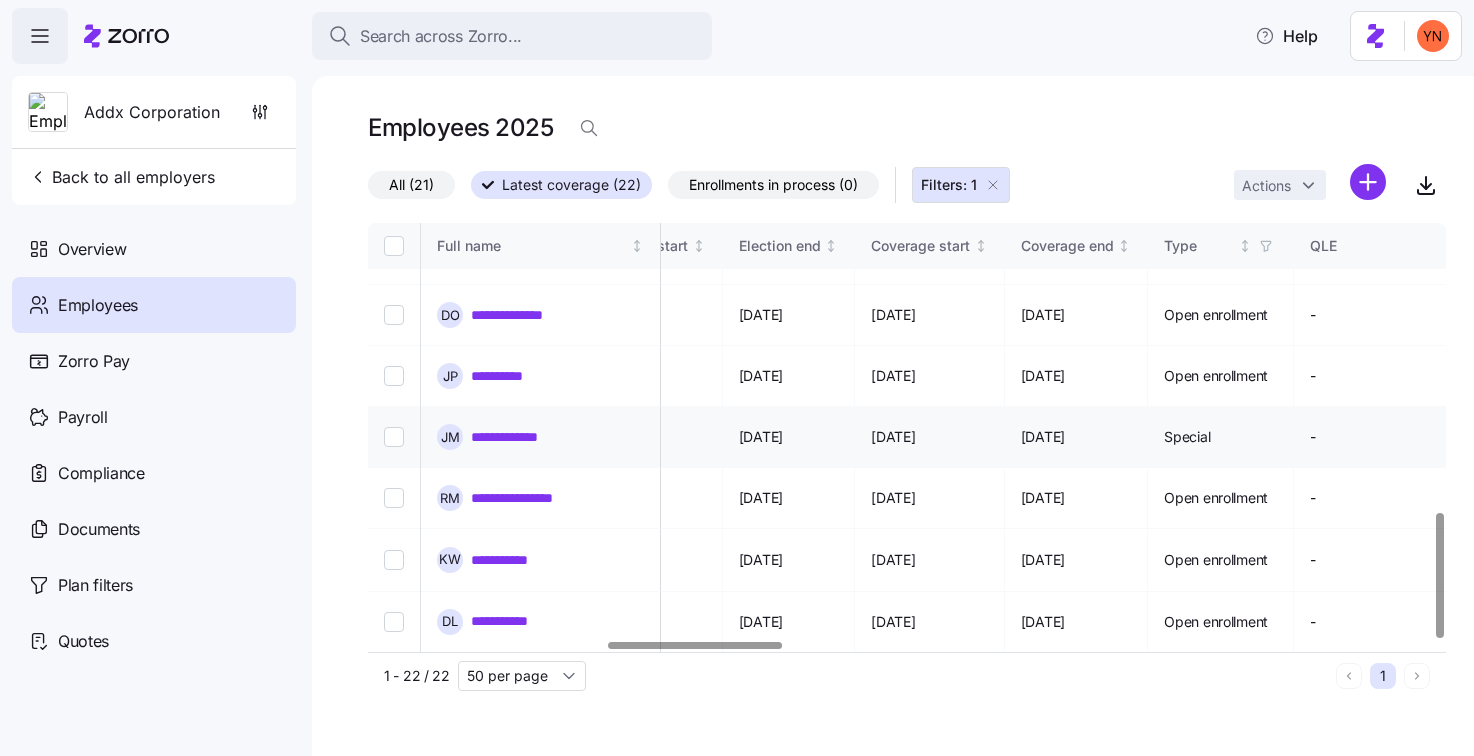 scroll, scrollTop: 989, scrollLeft: 1525, axis: both 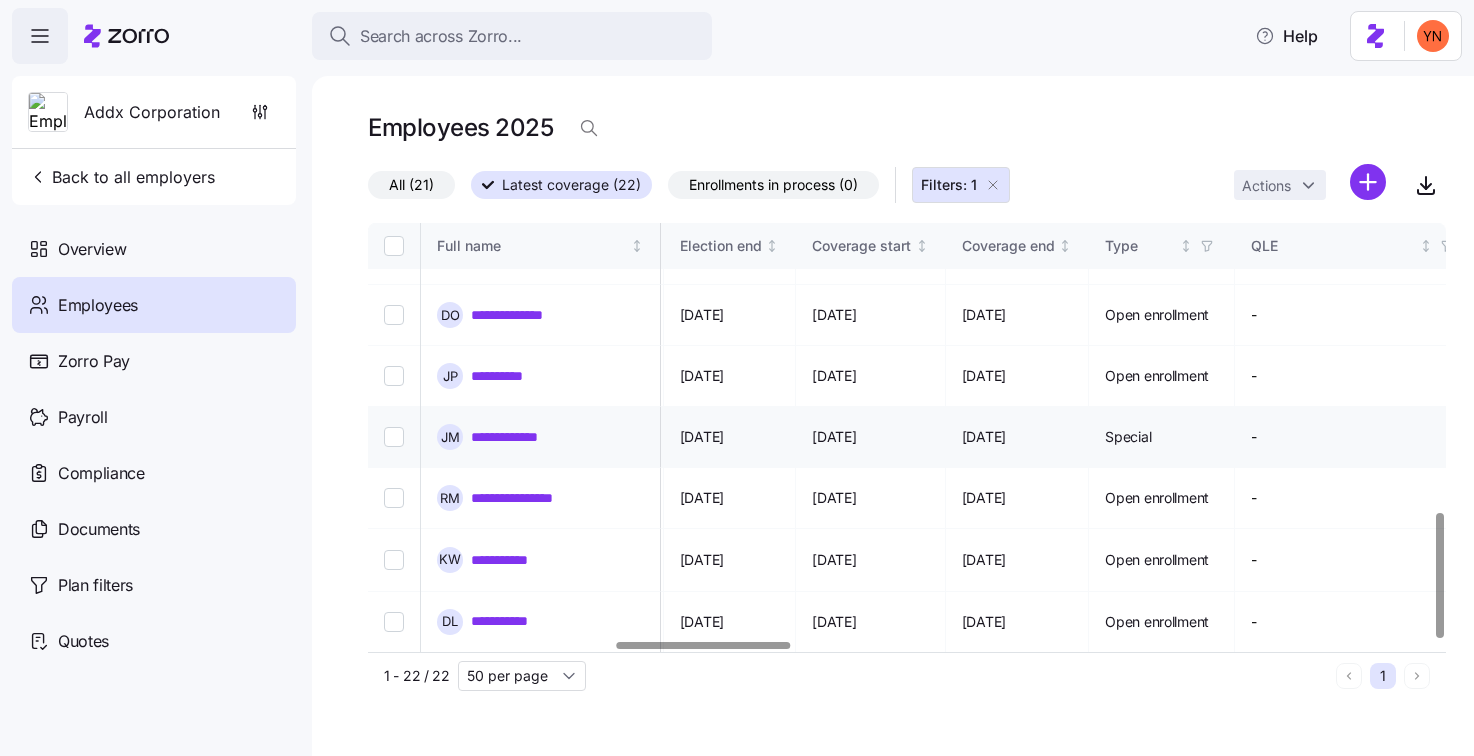 click on "Special" at bounding box center [1162, 437] 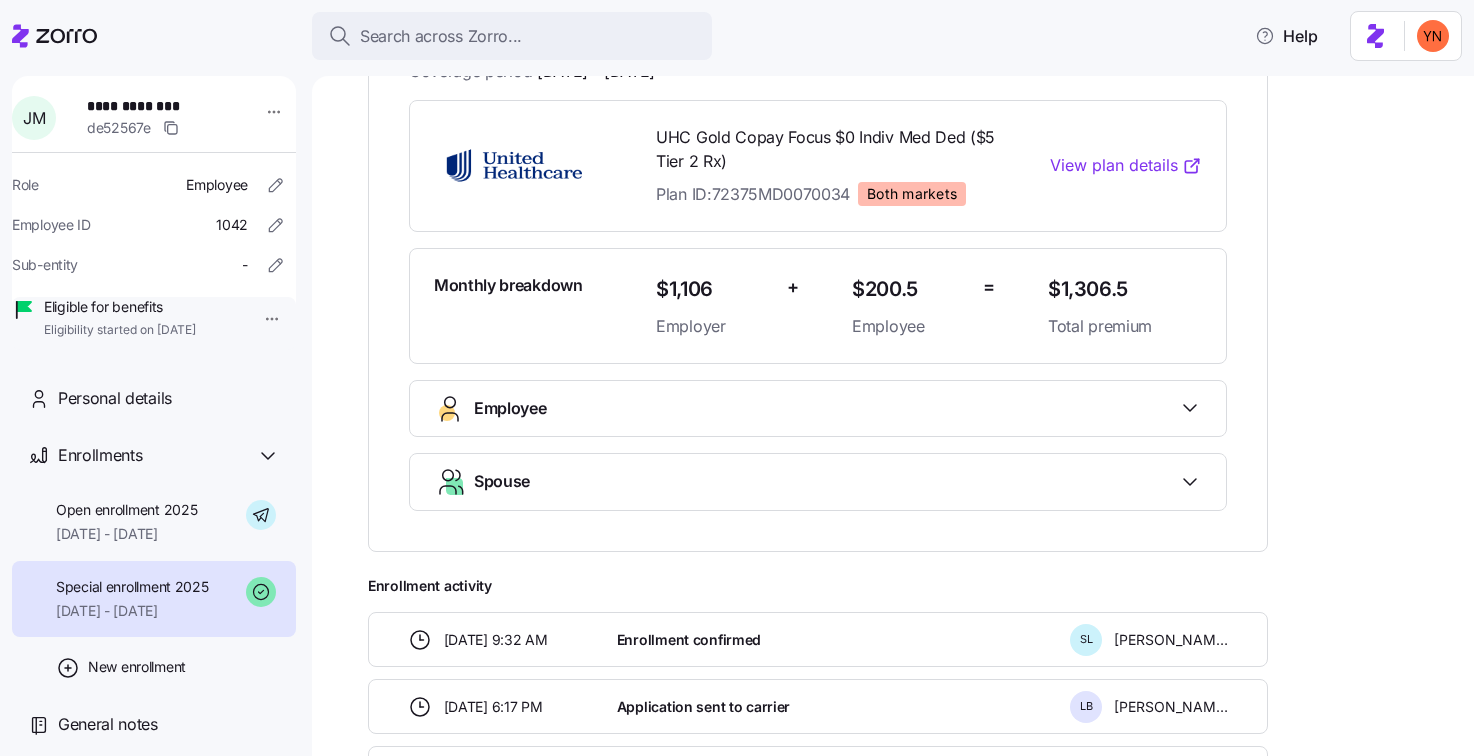 scroll, scrollTop: 422, scrollLeft: 0, axis: vertical 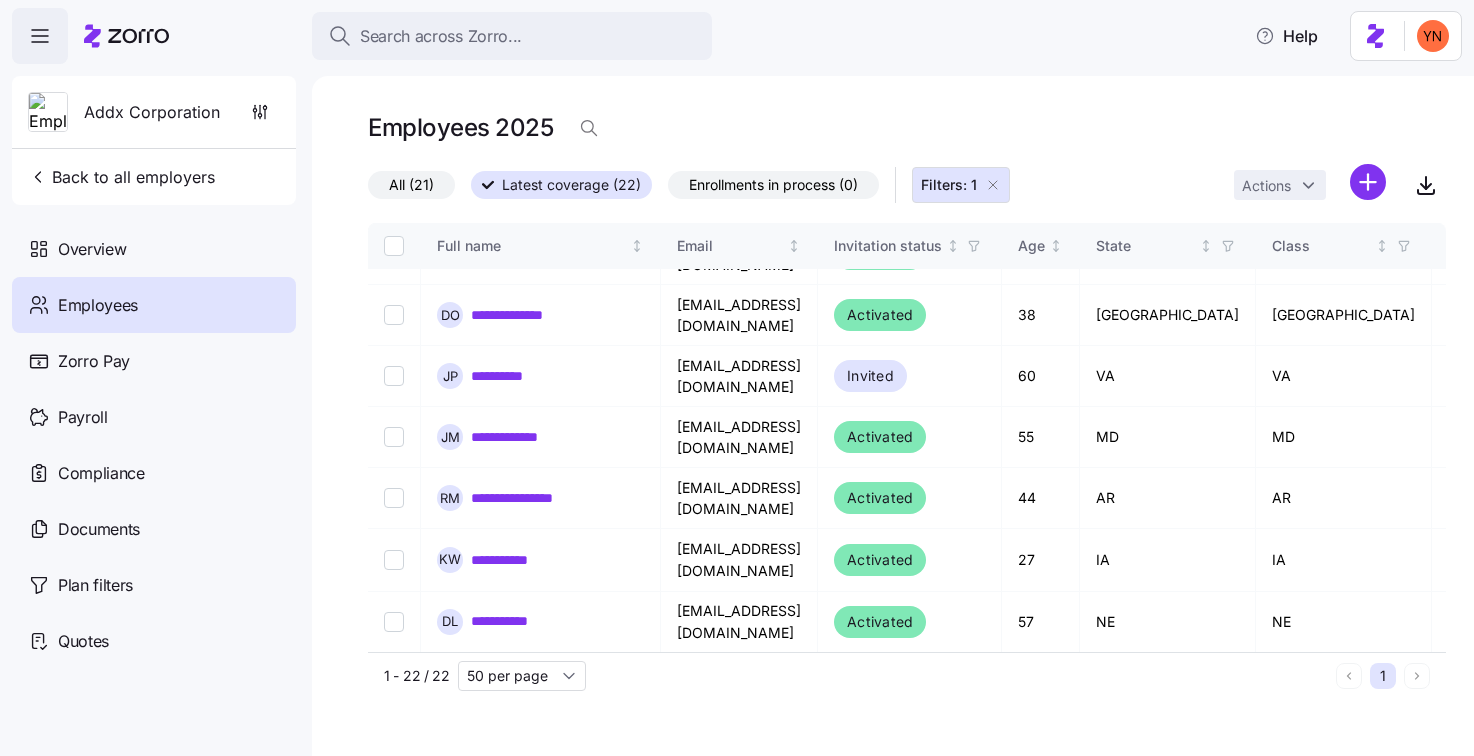click on "All (21)" at bounding box center (411, 185) 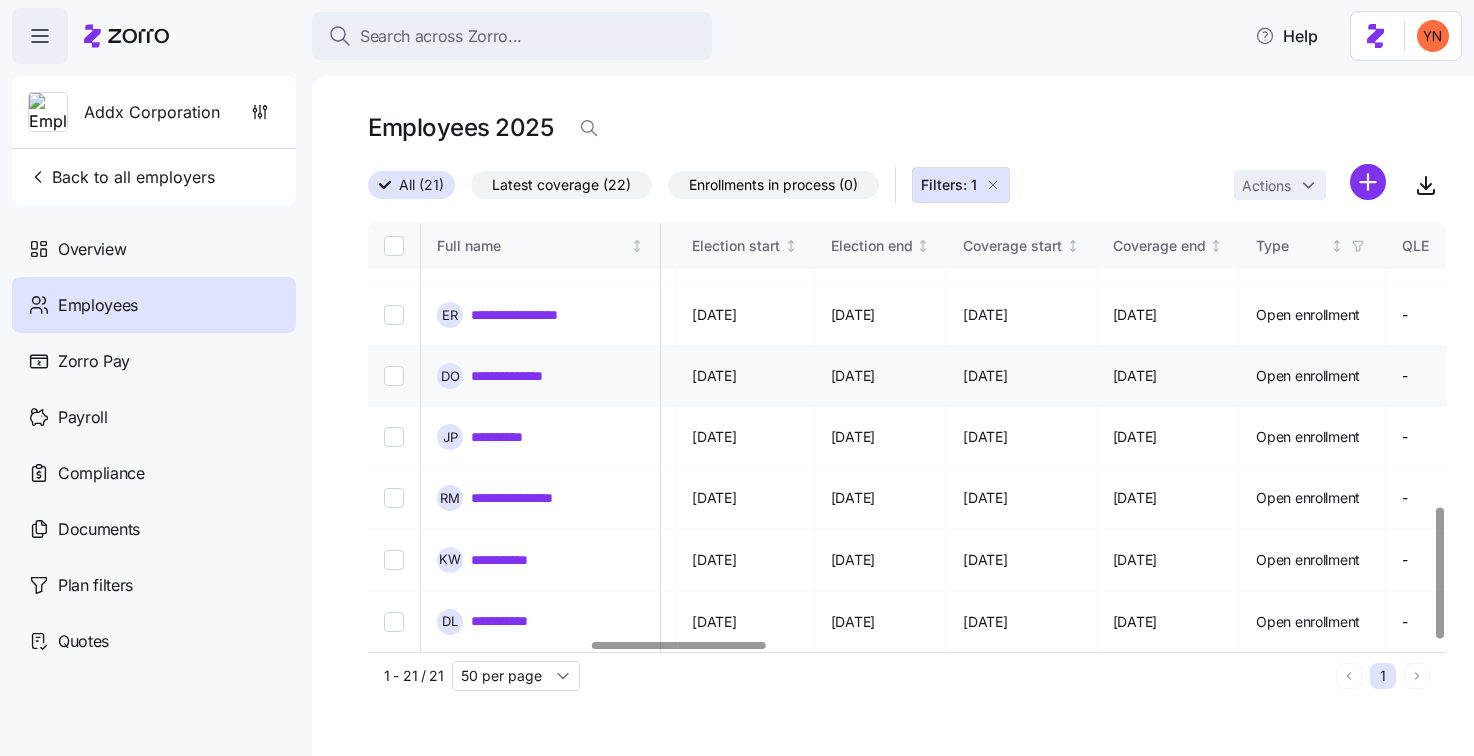 scroll, scrollTop: 928, scrollLeft: 1376, axis: both 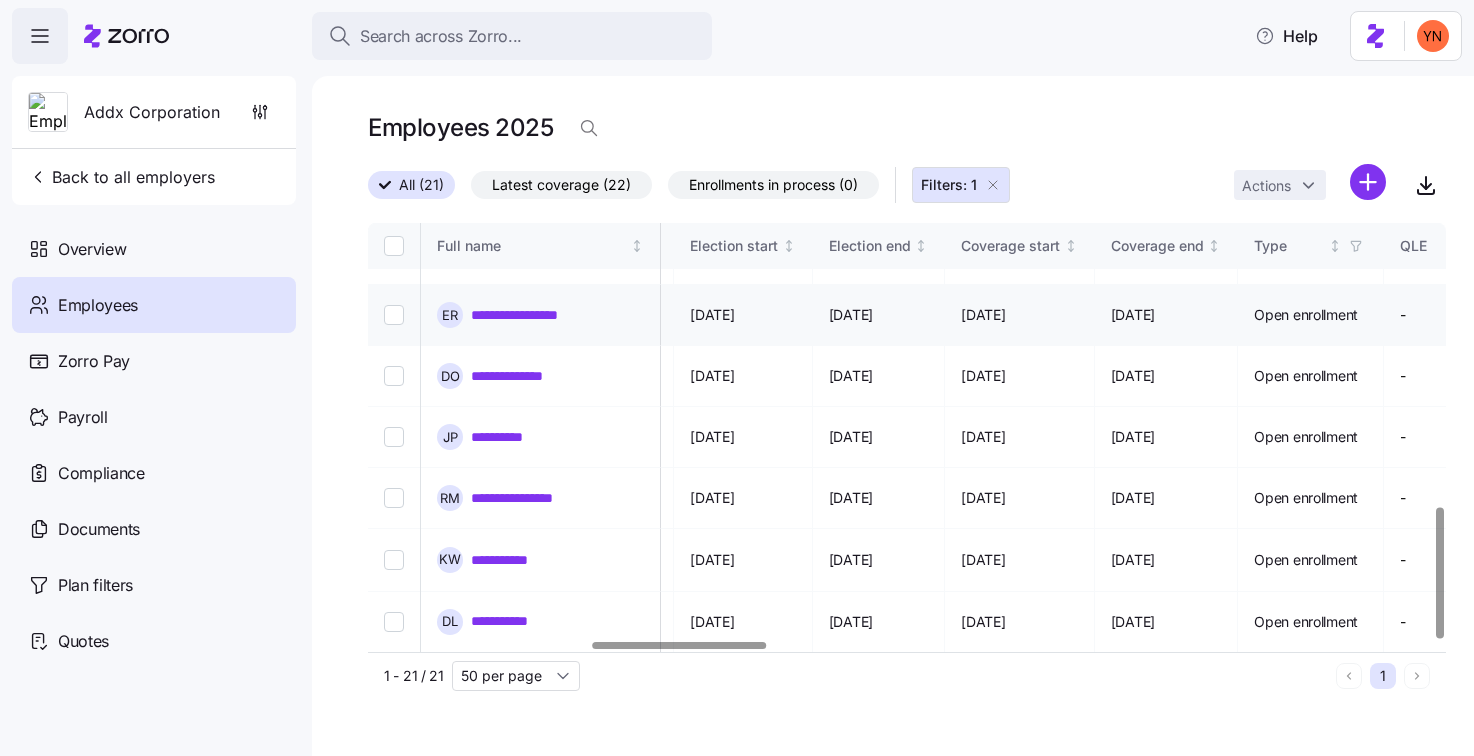 drag, startPoint x: 1051, startPoint y: 314, endPoint x: 1033, endPoint y: 309, distance: 18.681541 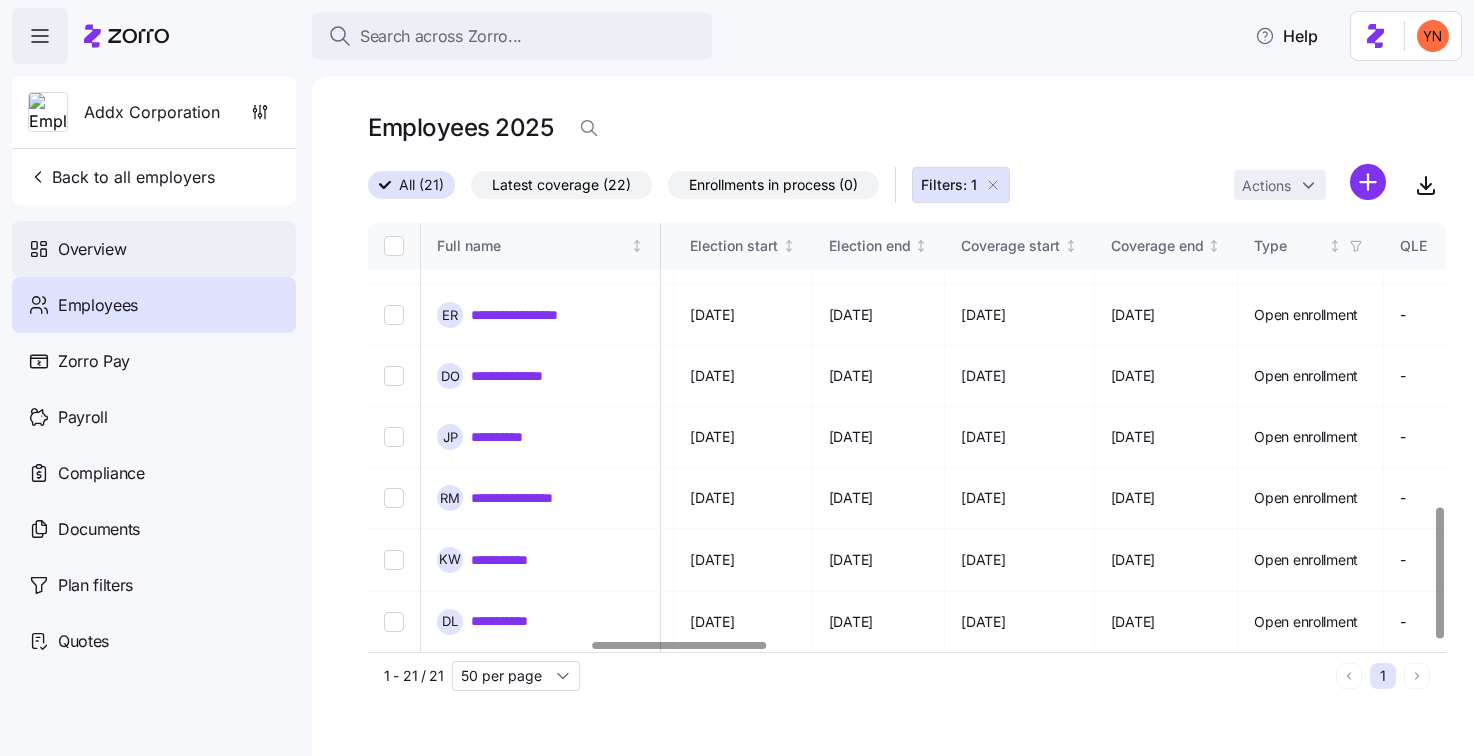 click on "Overview" at bounding box center [154, 249] 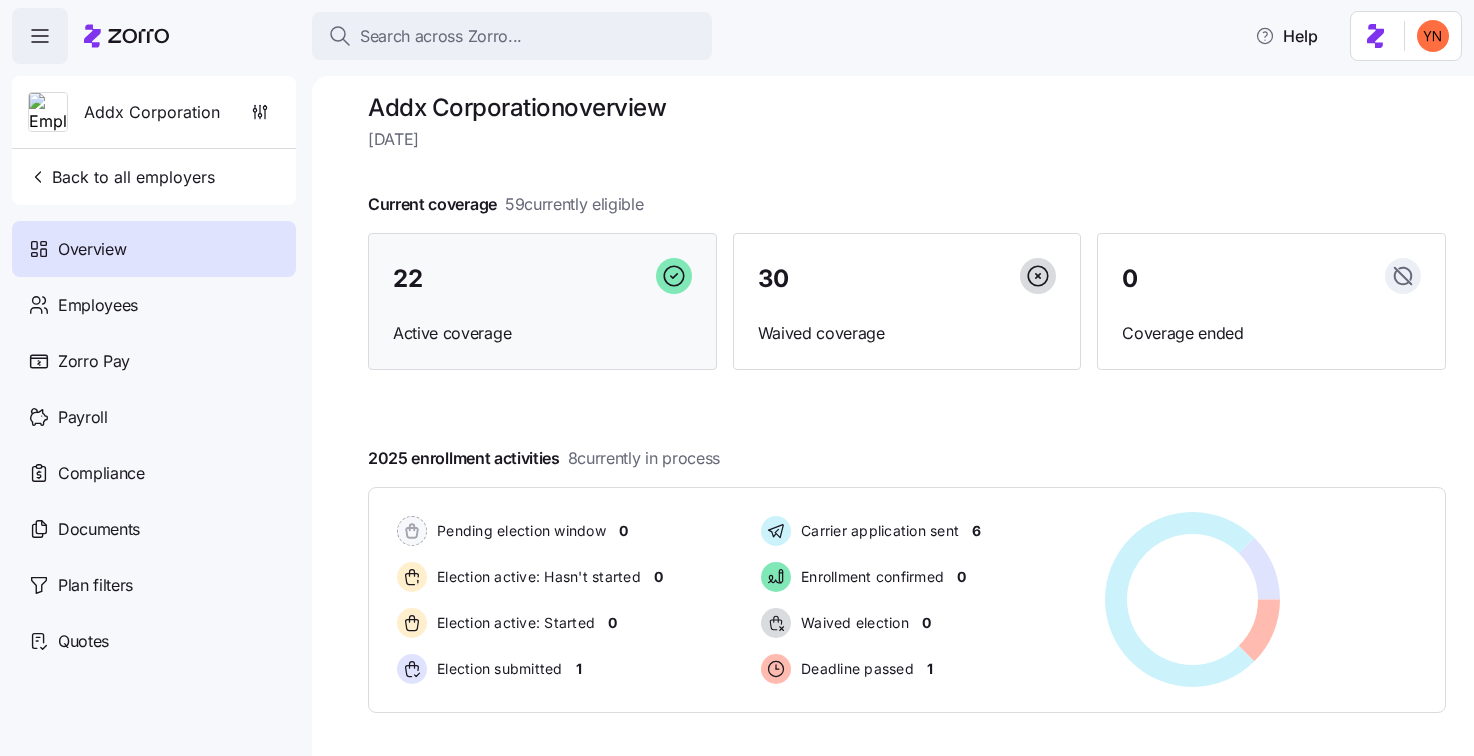 scroll, scrollTop: 18, scrollLeft: 0, axis: vertical 